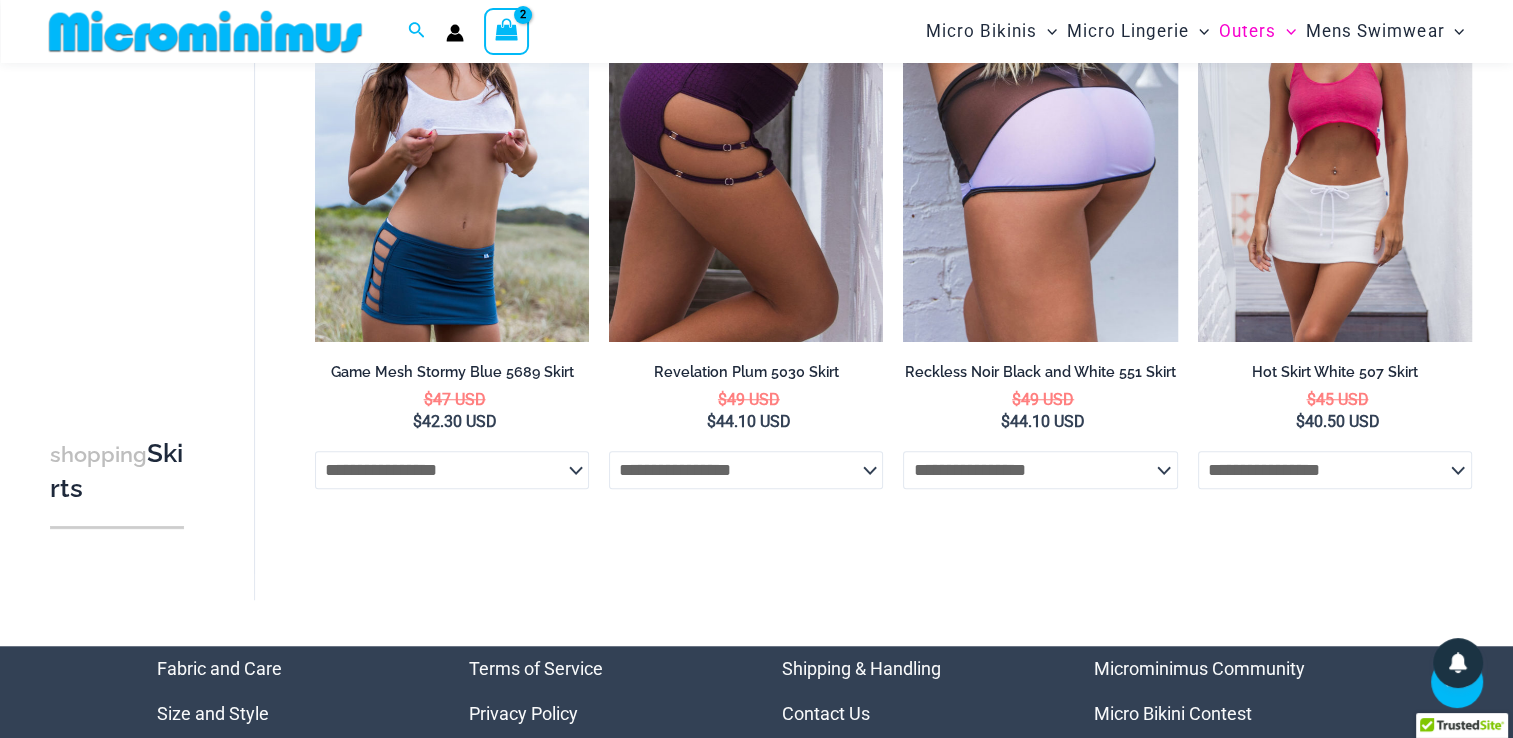 scroll, scrollTop: 1682, scrollLeft: 0, axis: vertical 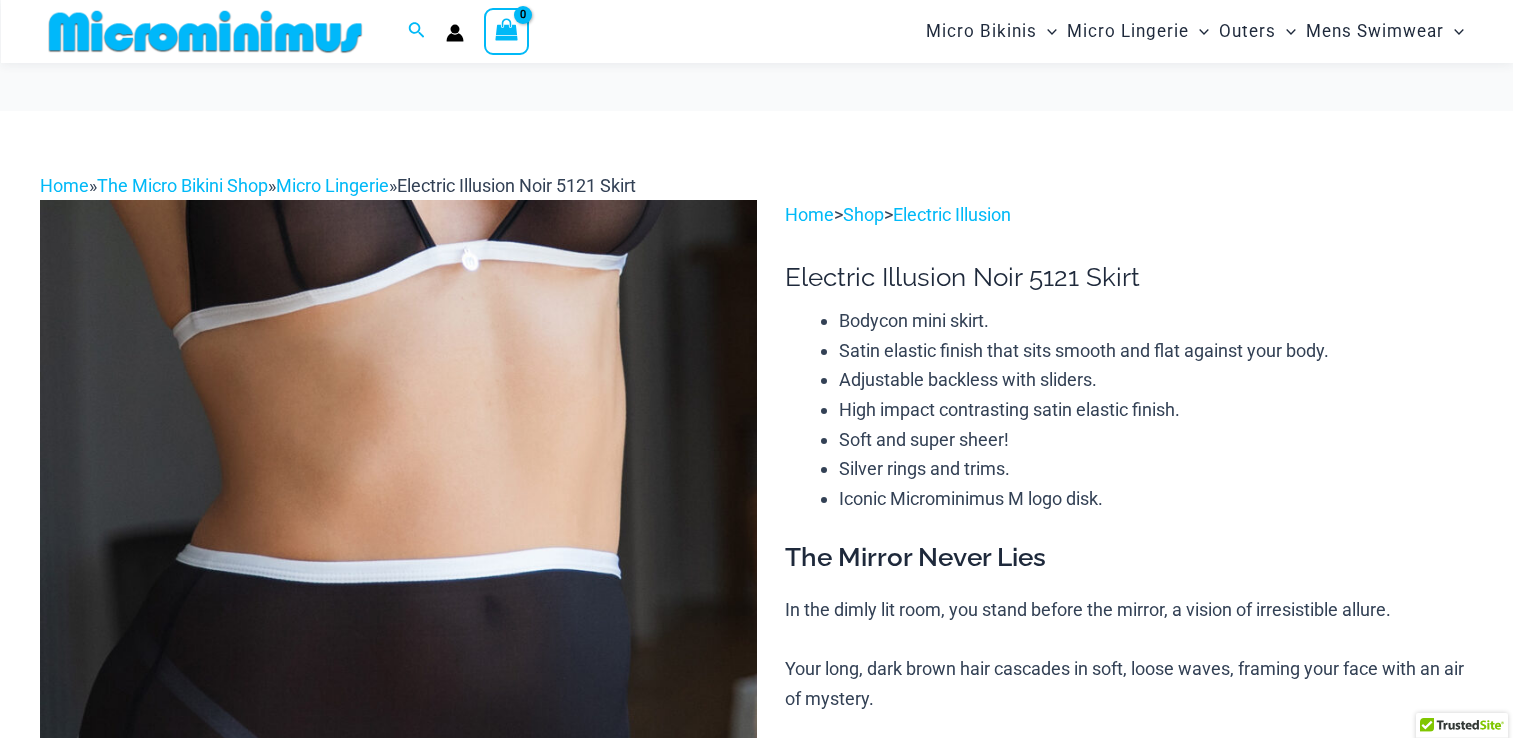 type on "**********" 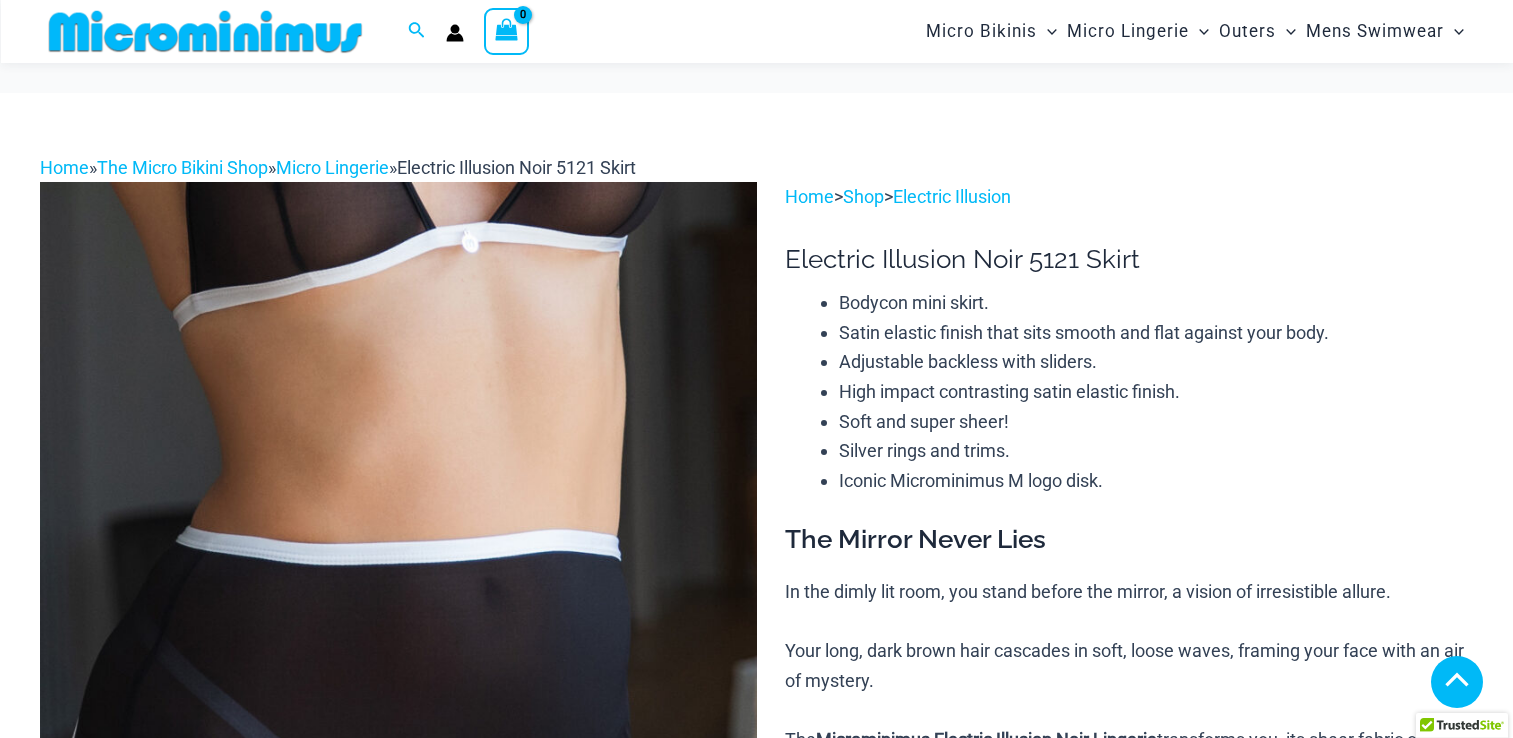 click at bounding box center [152, 1446] 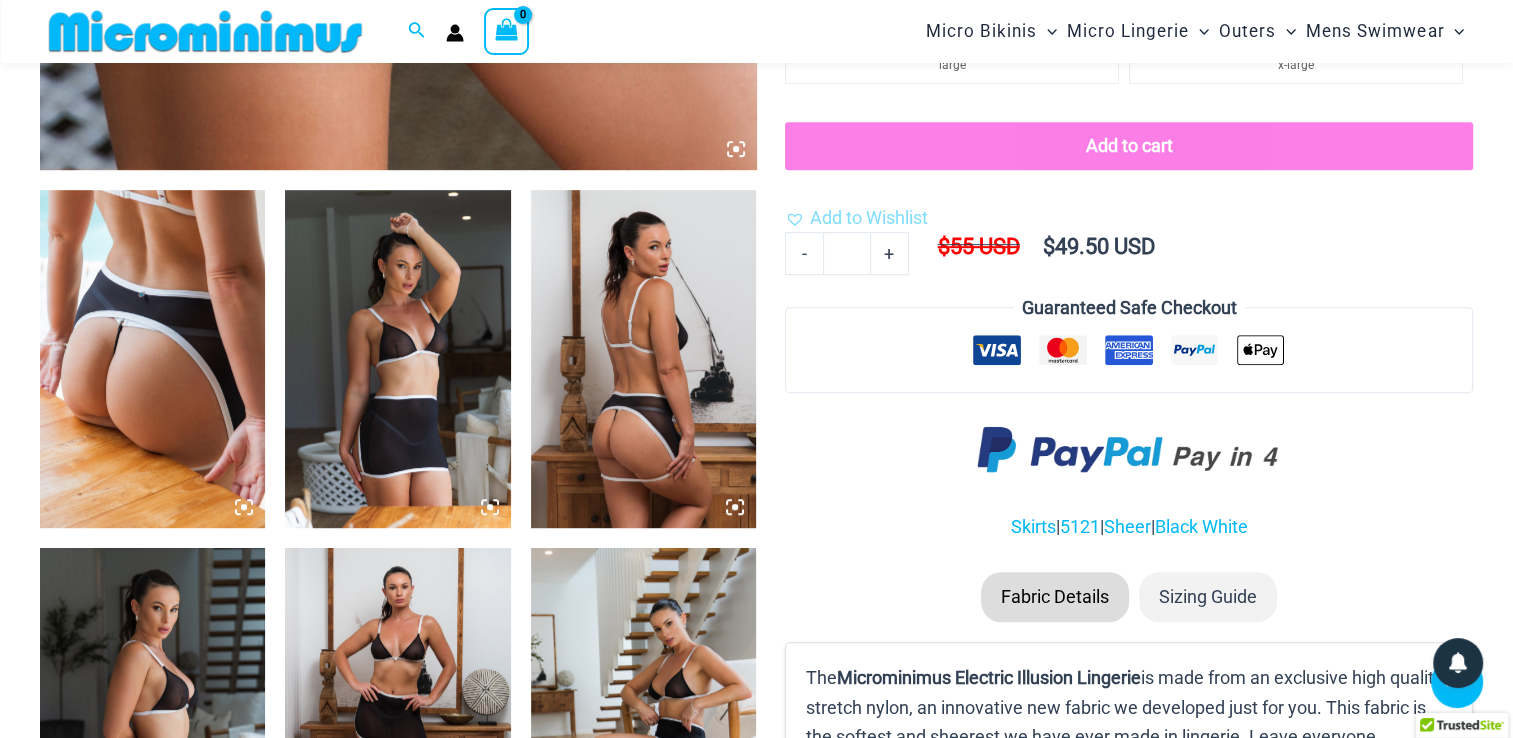 scroll, scrollTop: 658, scrollLeft: 0, axis: vertical 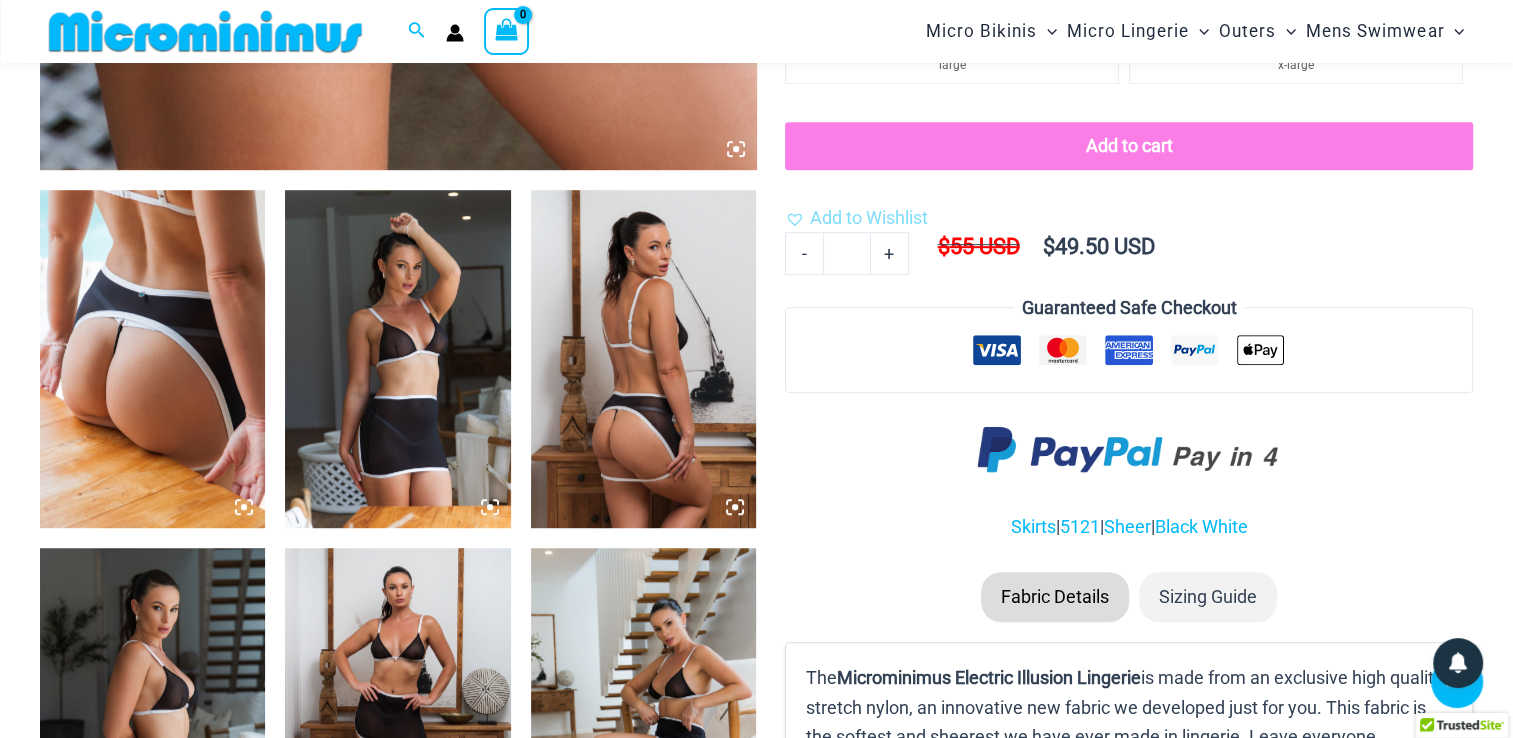 click at bounding box center [397, 359] 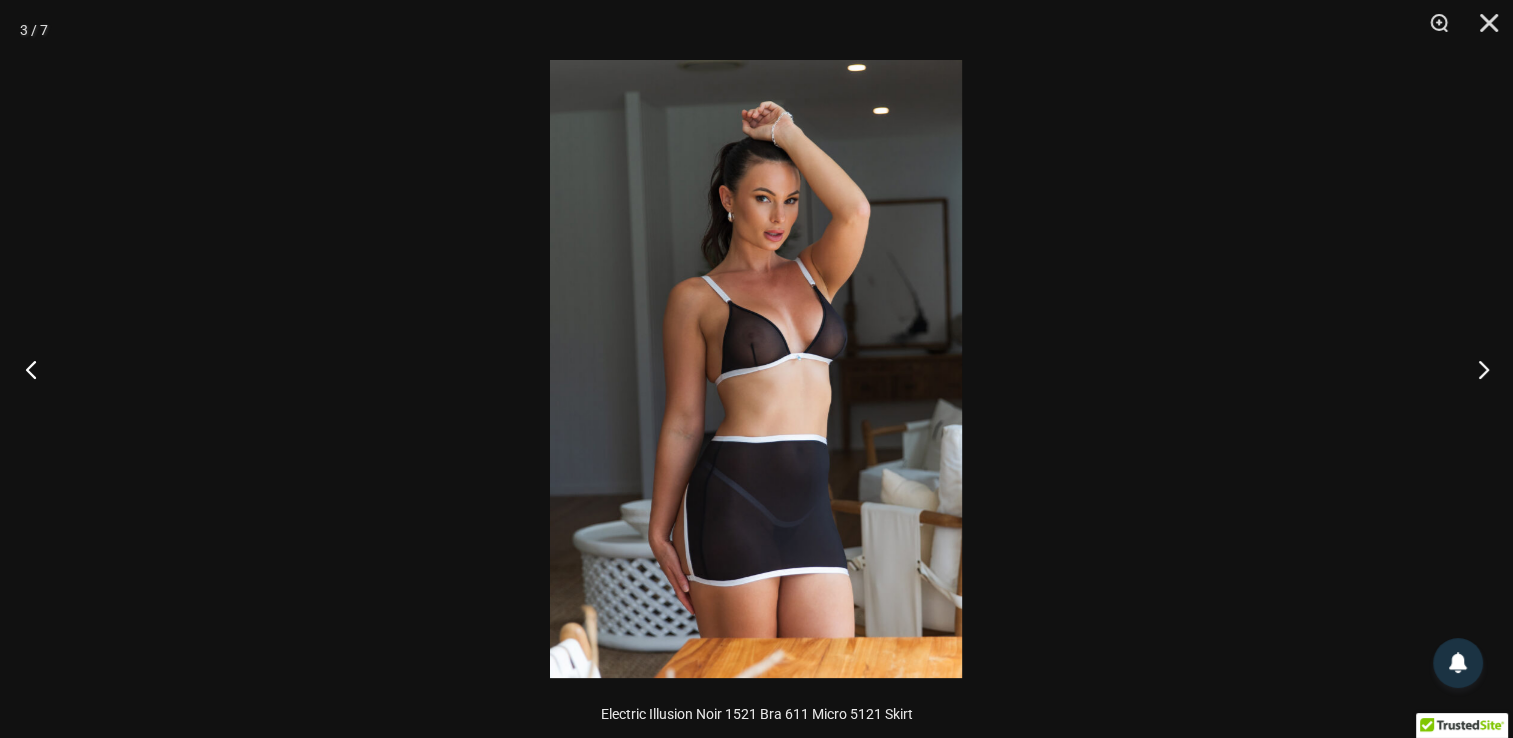 click at bounding box center [37, 369] 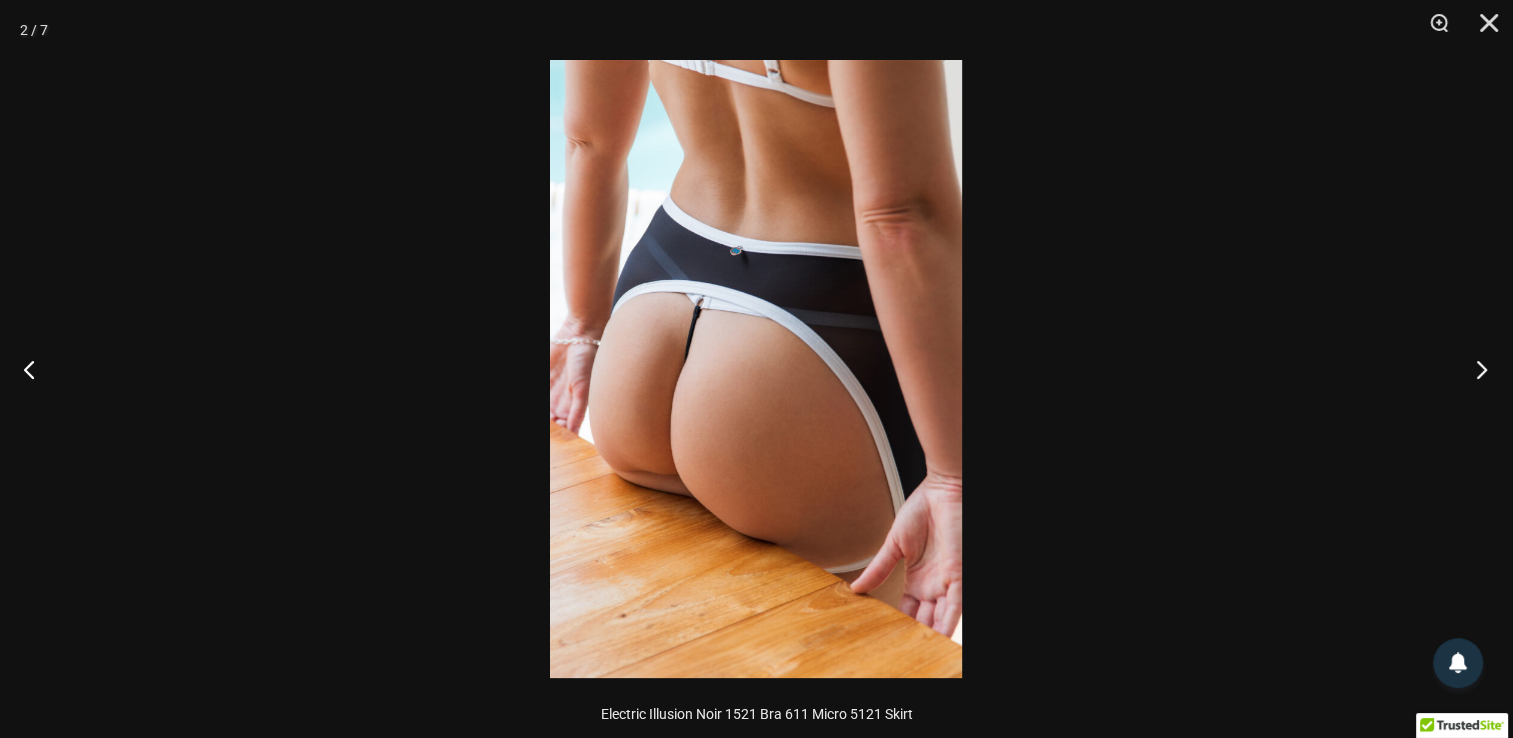 click at bounding box center [1475, 369] 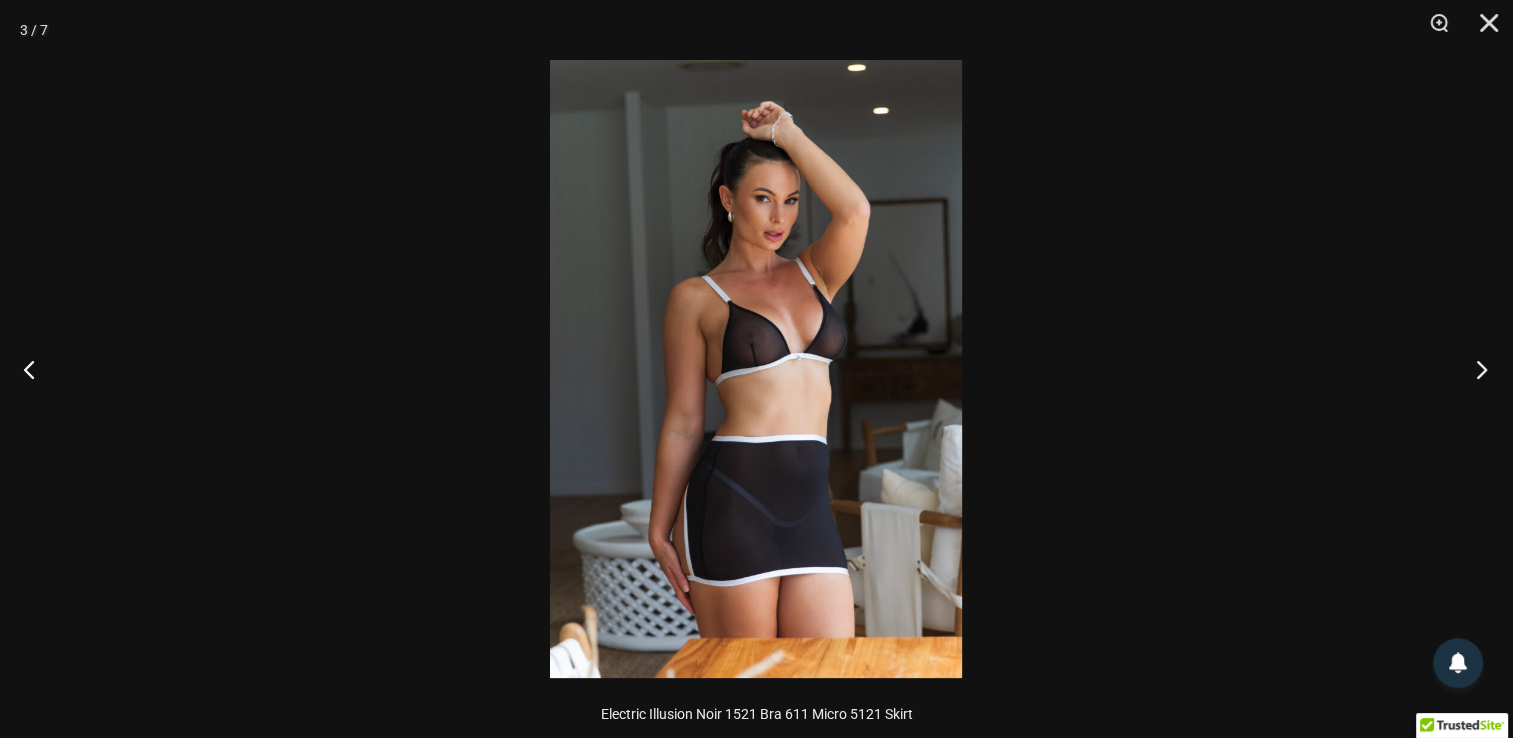 click at bounding box center (1475, 369) 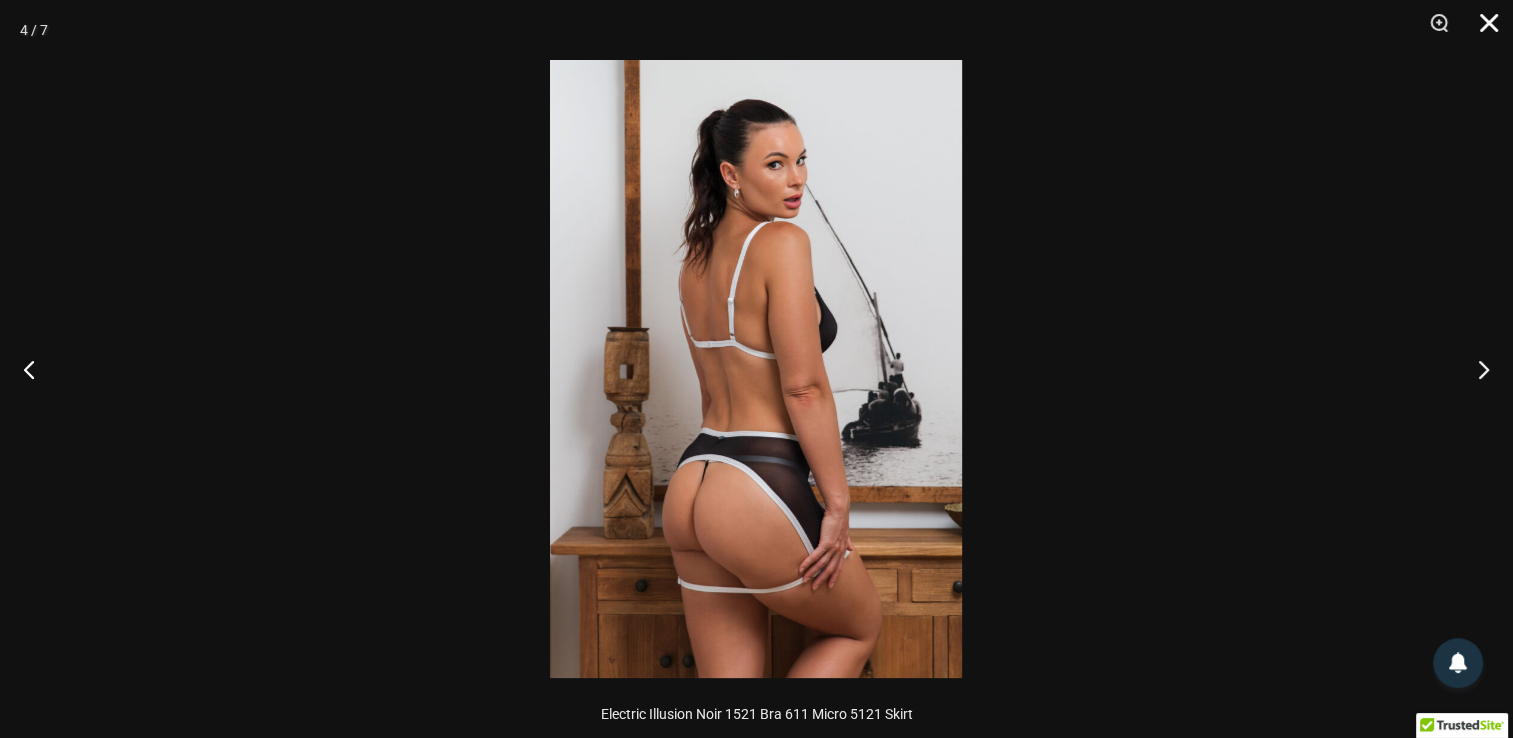 click at bounding box center (1482, 30) 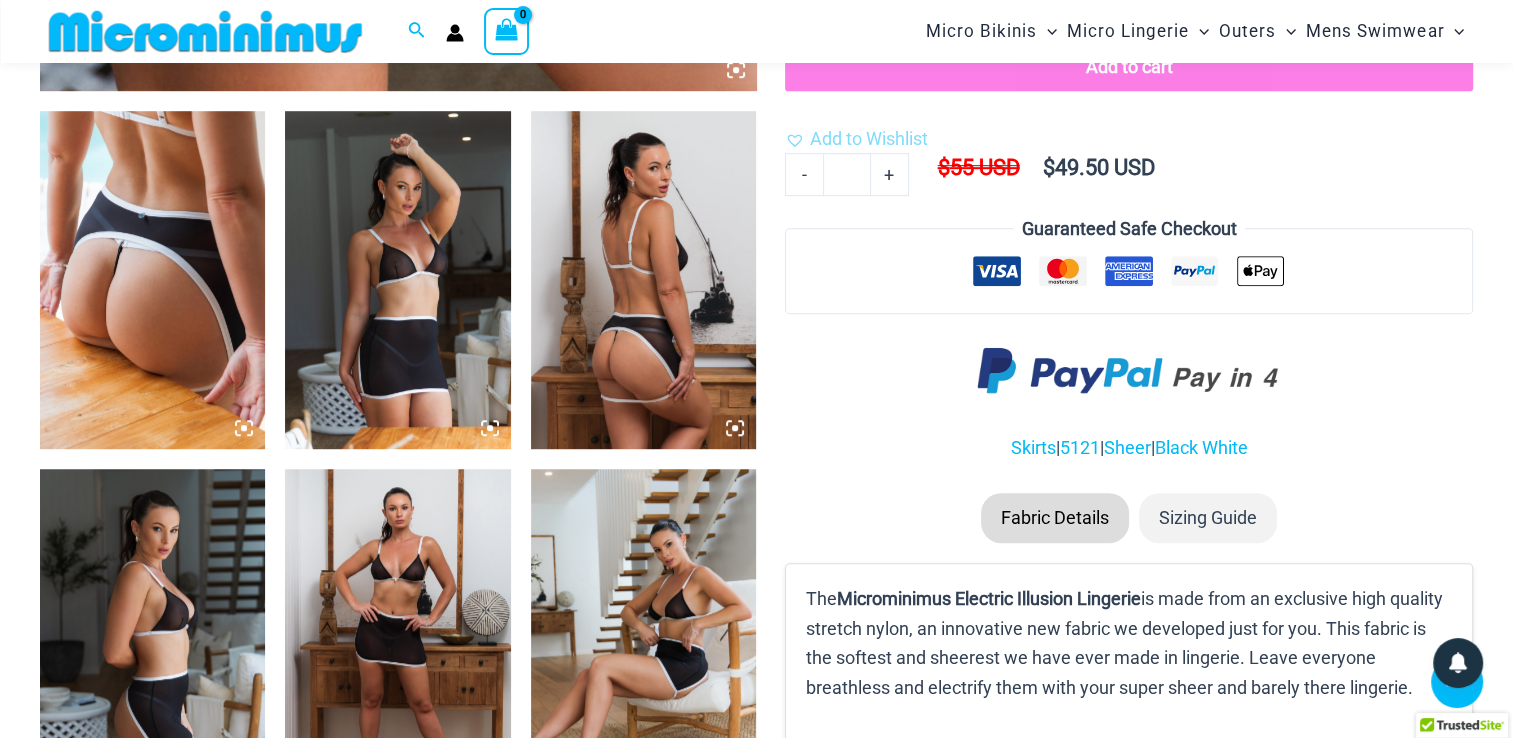 scroll, scrollTop: 1258, scrollLeft: 0, axis: vertical 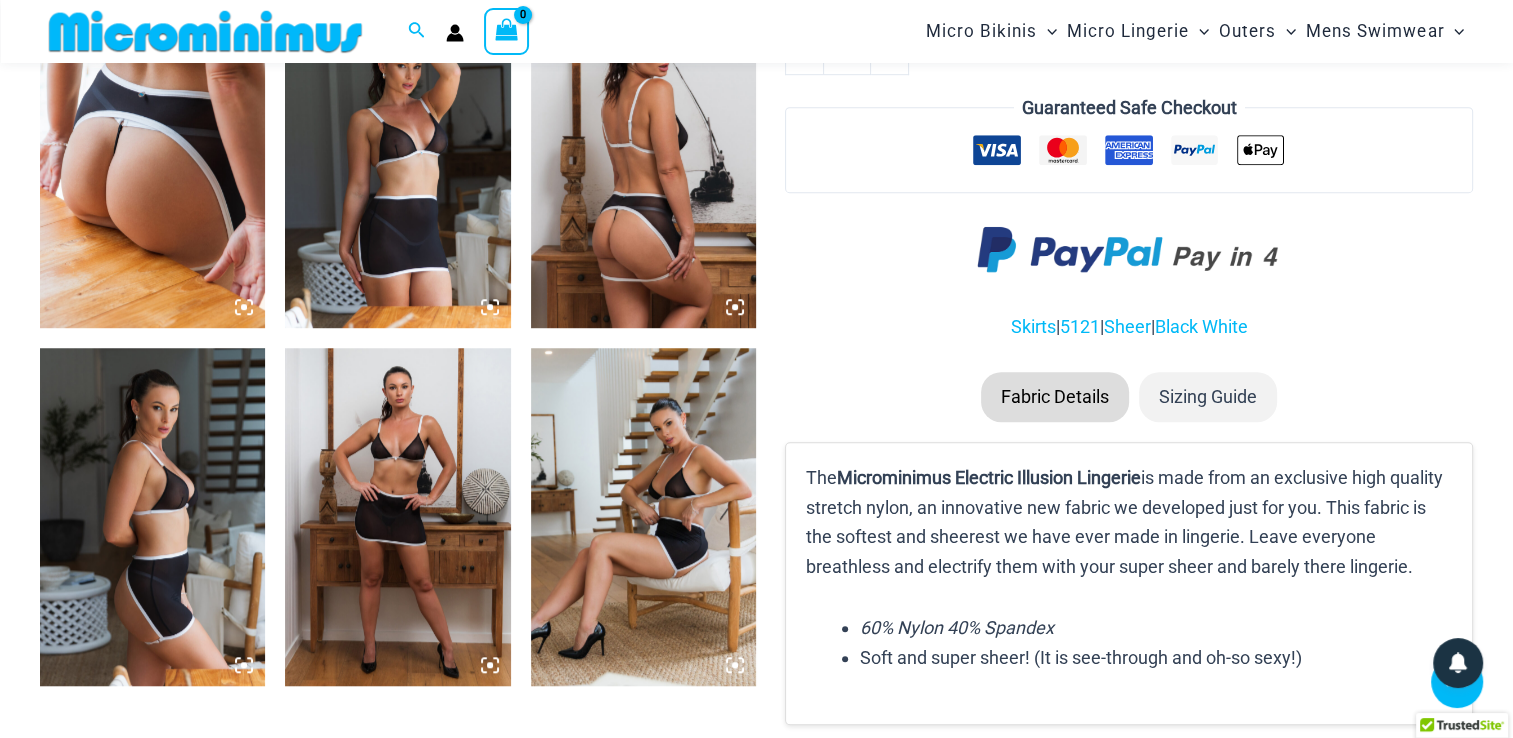 click at bounding box center (397, 517) 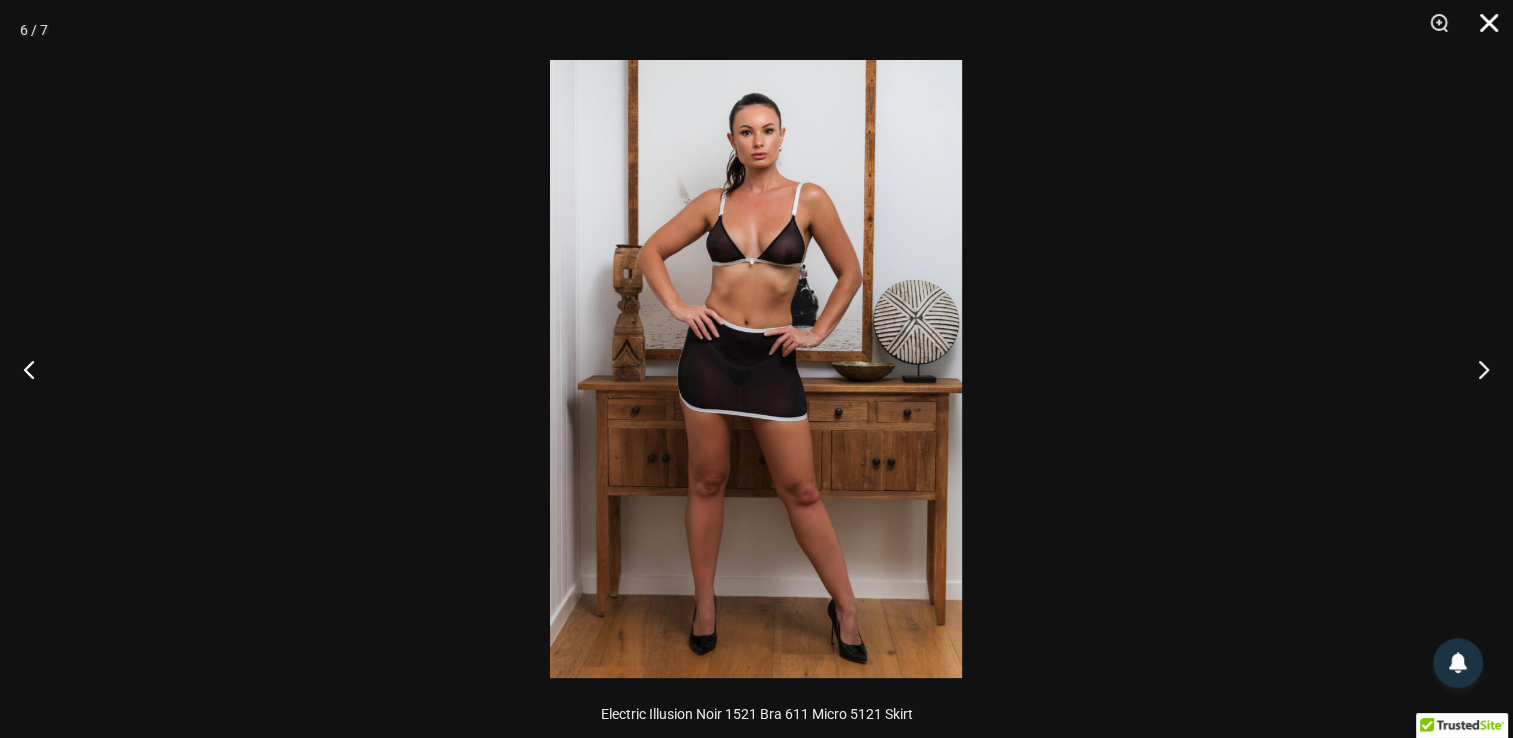 click at bounding box center [1482, 30] 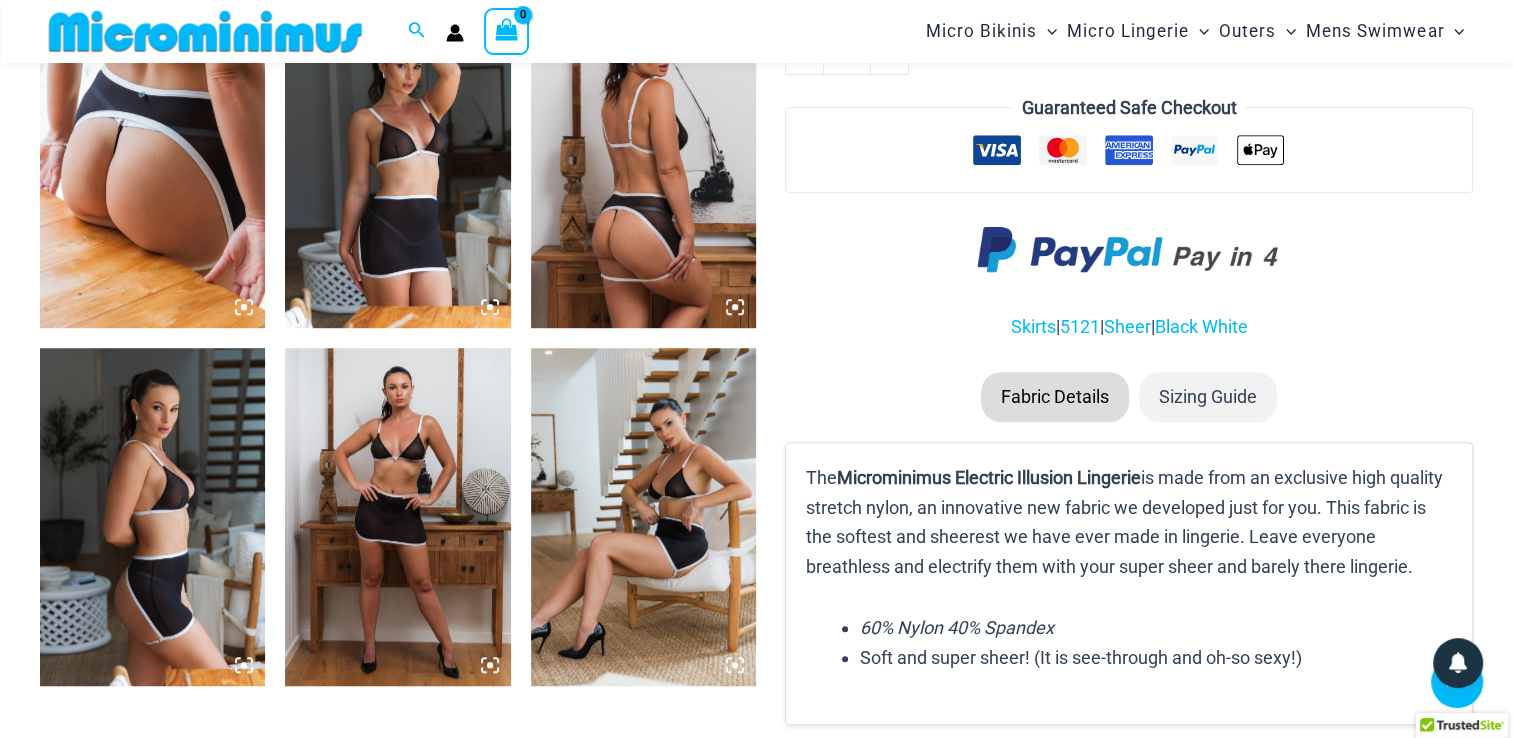 click at bounding box center (152, 517) 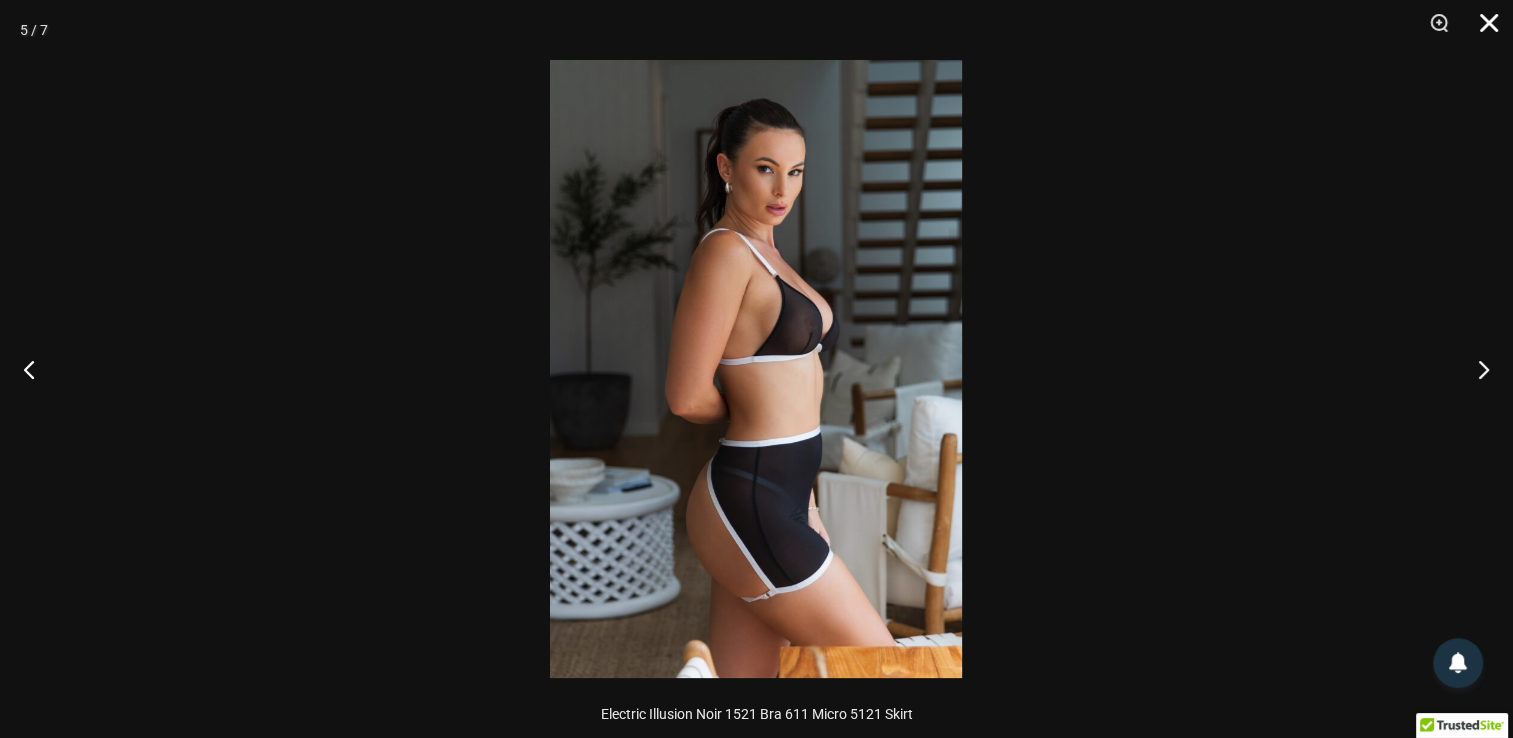 click at bounding box center (1482, 30) 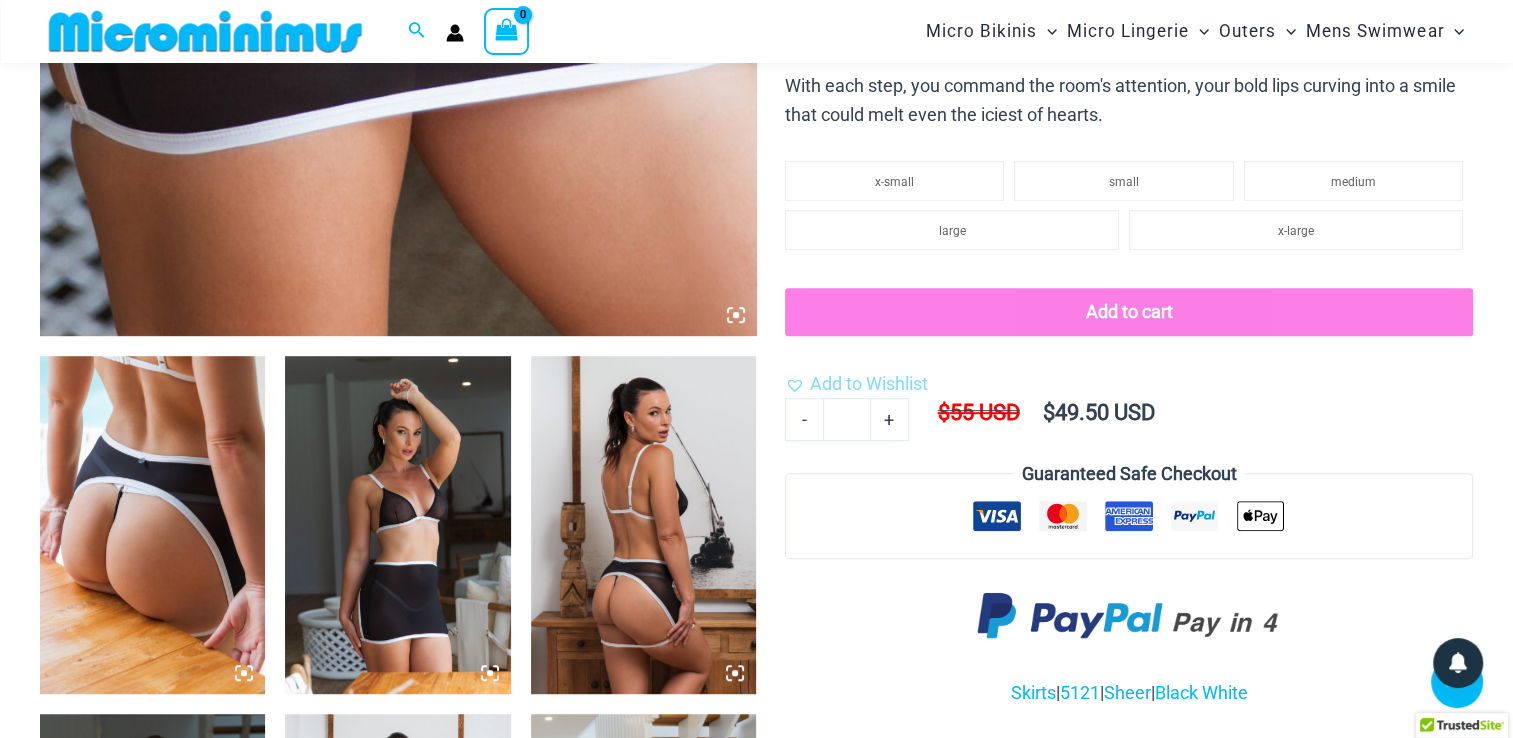 scroll, scrollTop: 758, scrollLeft: 0, axis: vertical 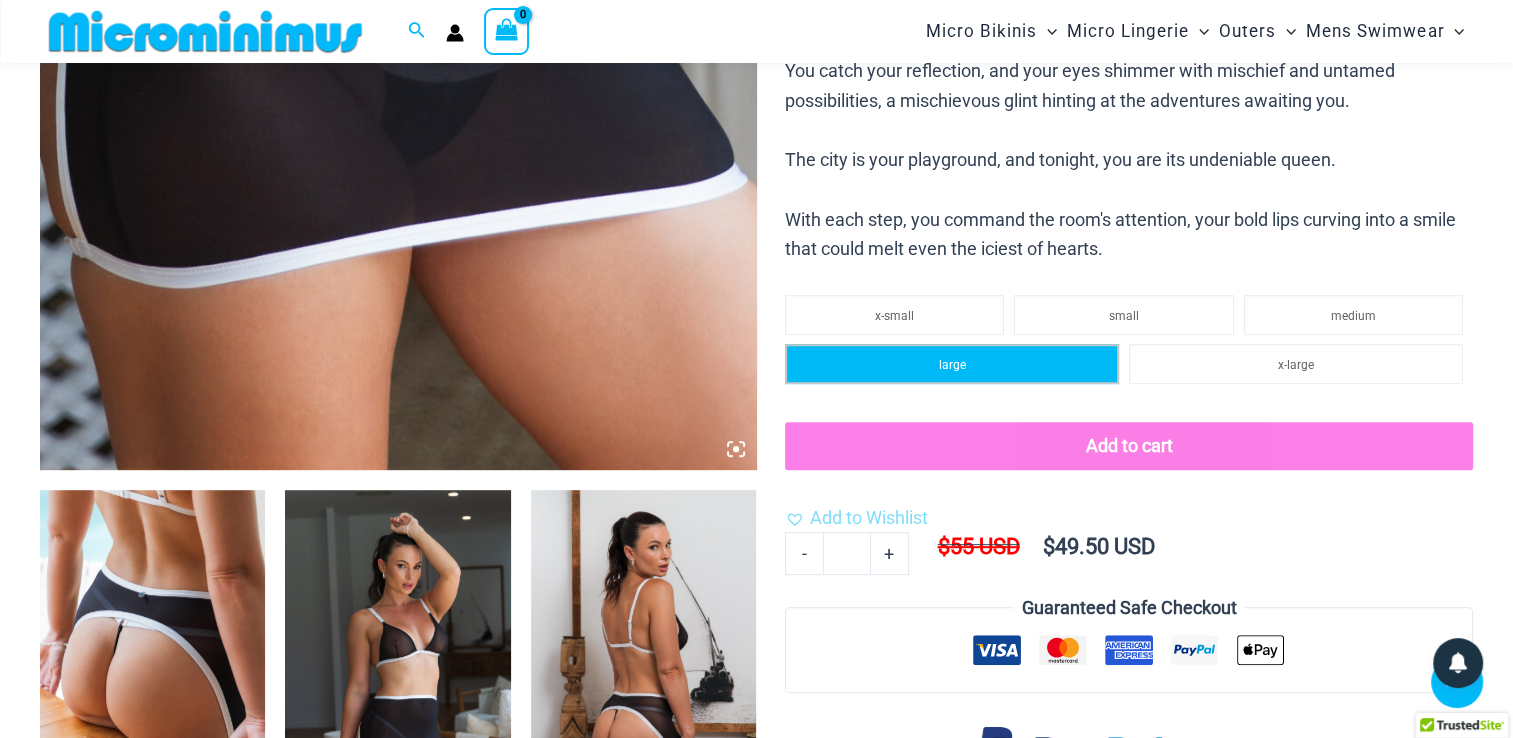 click on "large" 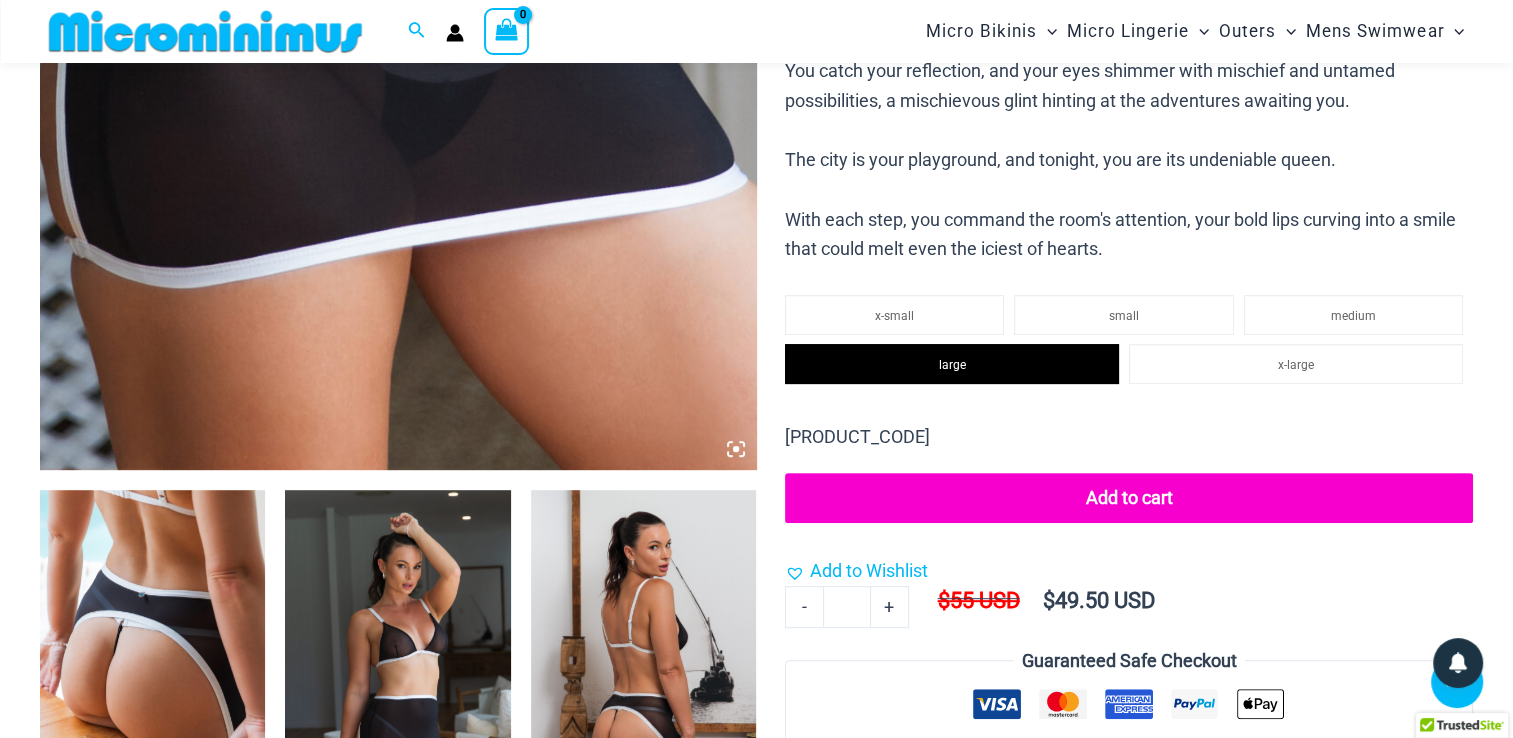 drag, startPoint x: 1110, startPoint y: 493, endPoint x: 1099, endPoint y: 486, distance: 13.038404 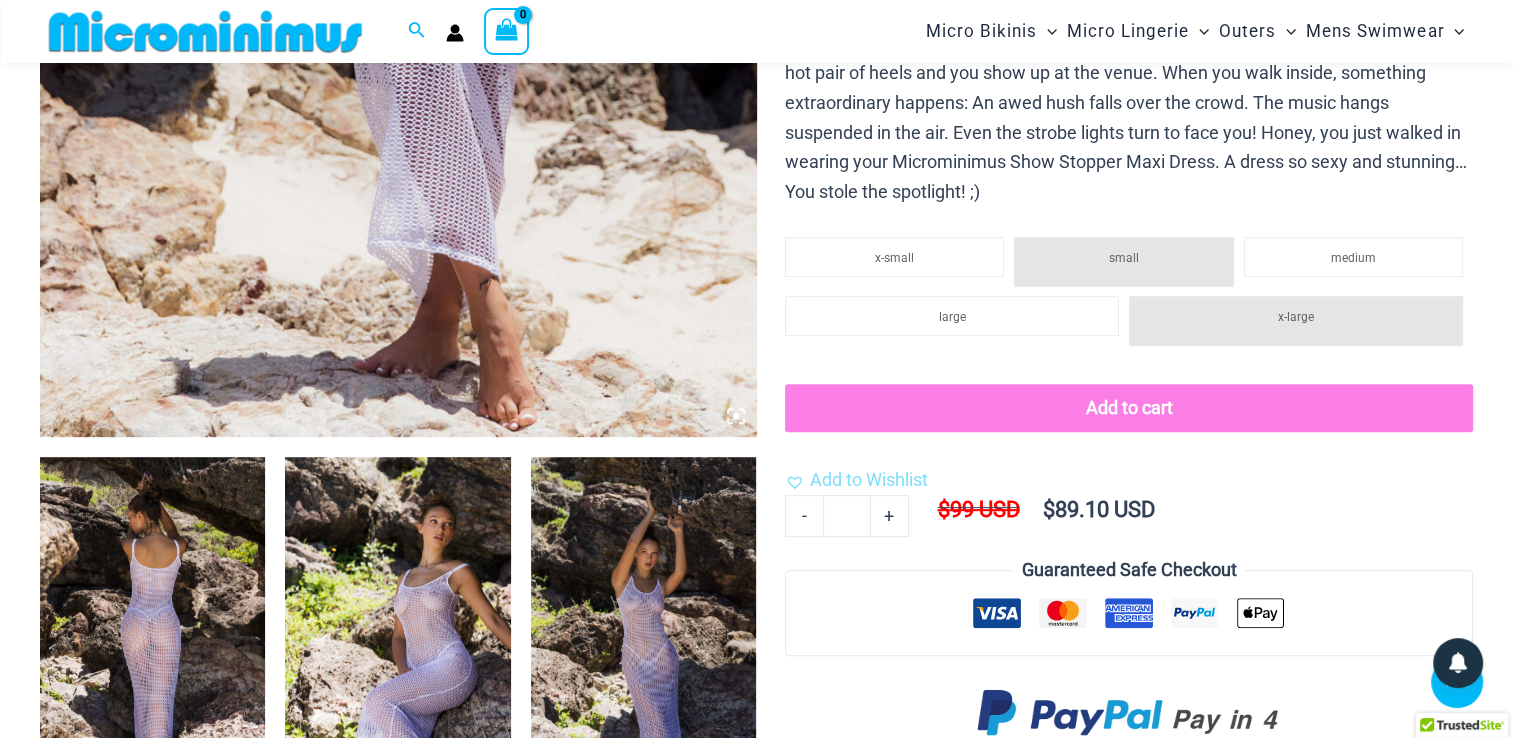 scroll, scrollTop: 791, scrollLeft: 0, axis: vertical 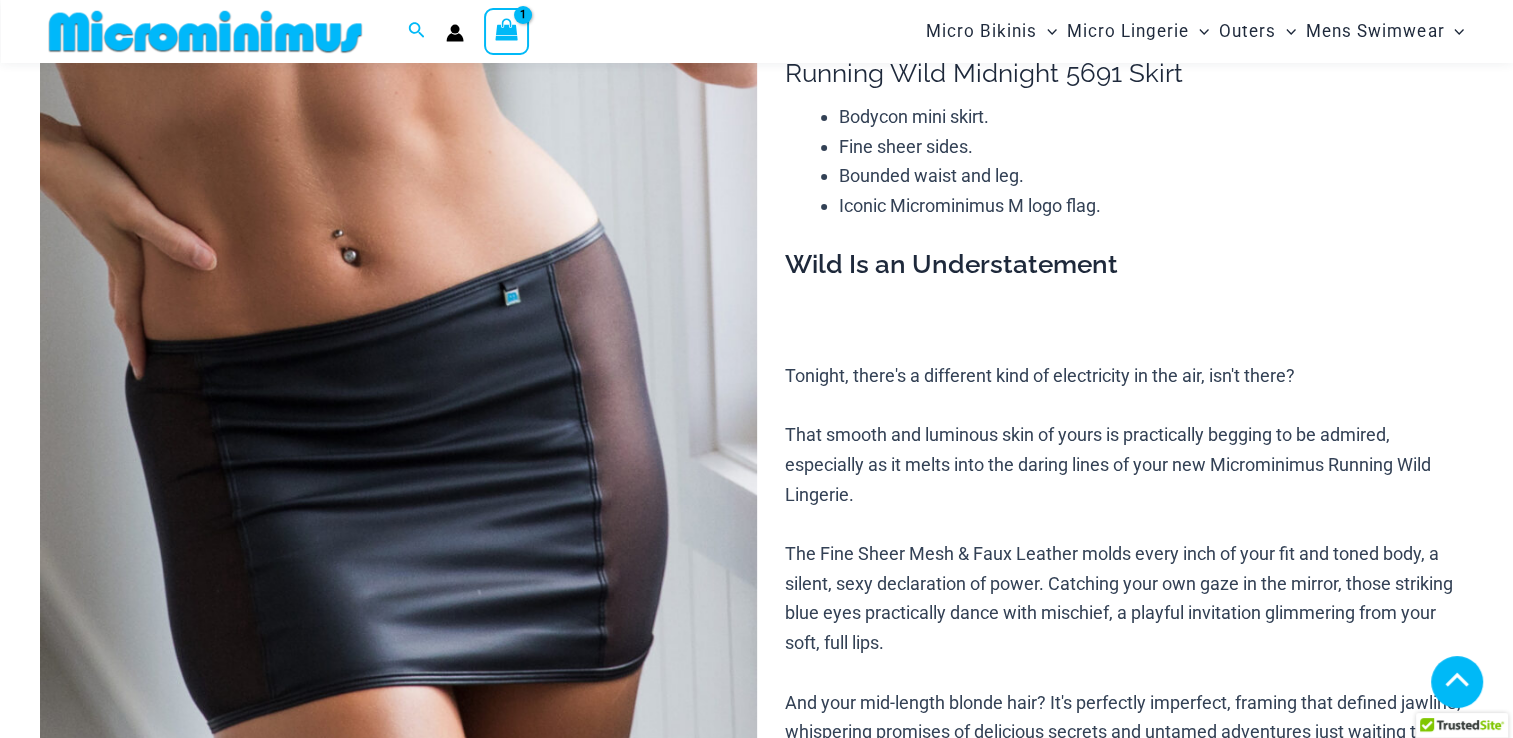 drag, startPoint x: 151, startPoint y: 530, endPoint x: 167, endPoint y: 522, distance: 17.888544 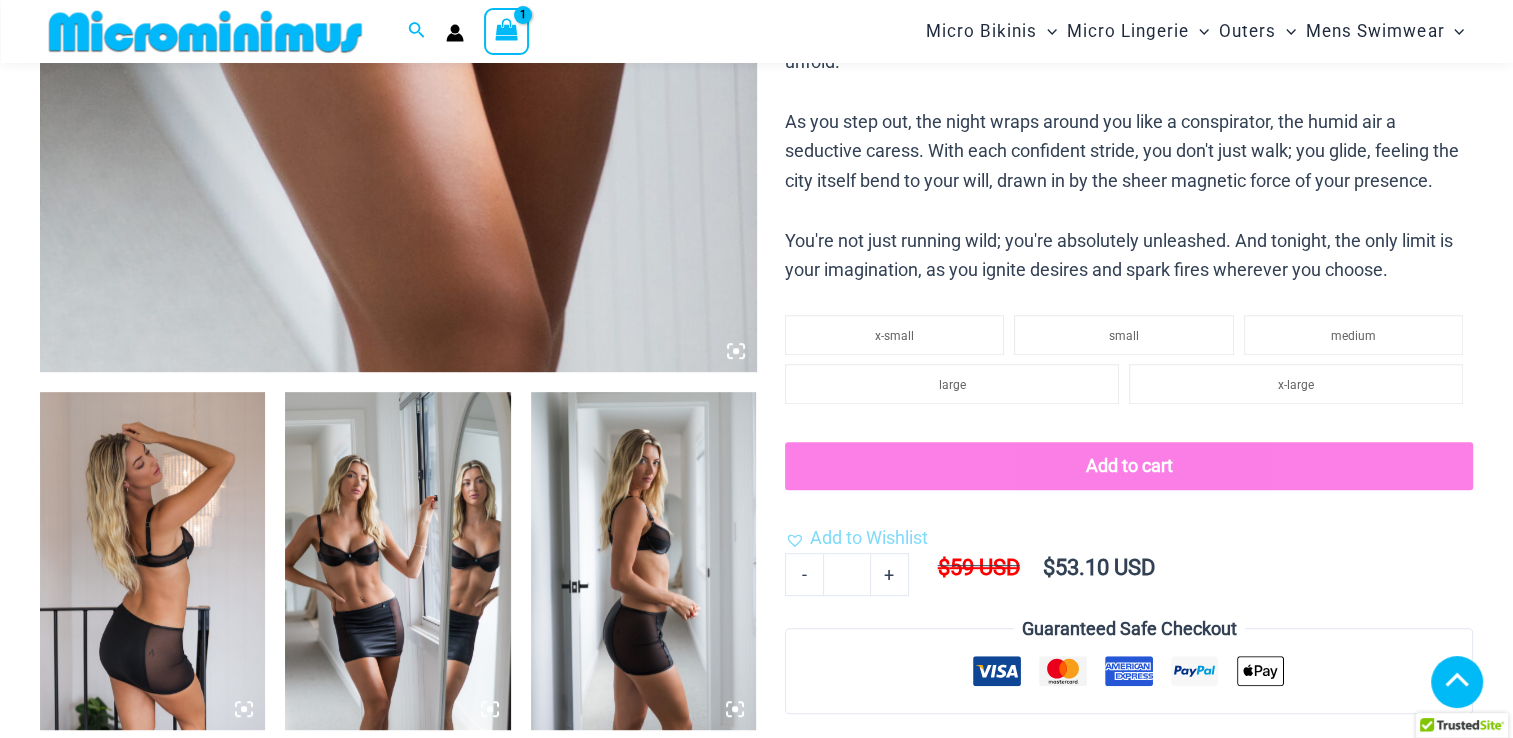 click at bounding box center (152, 561) 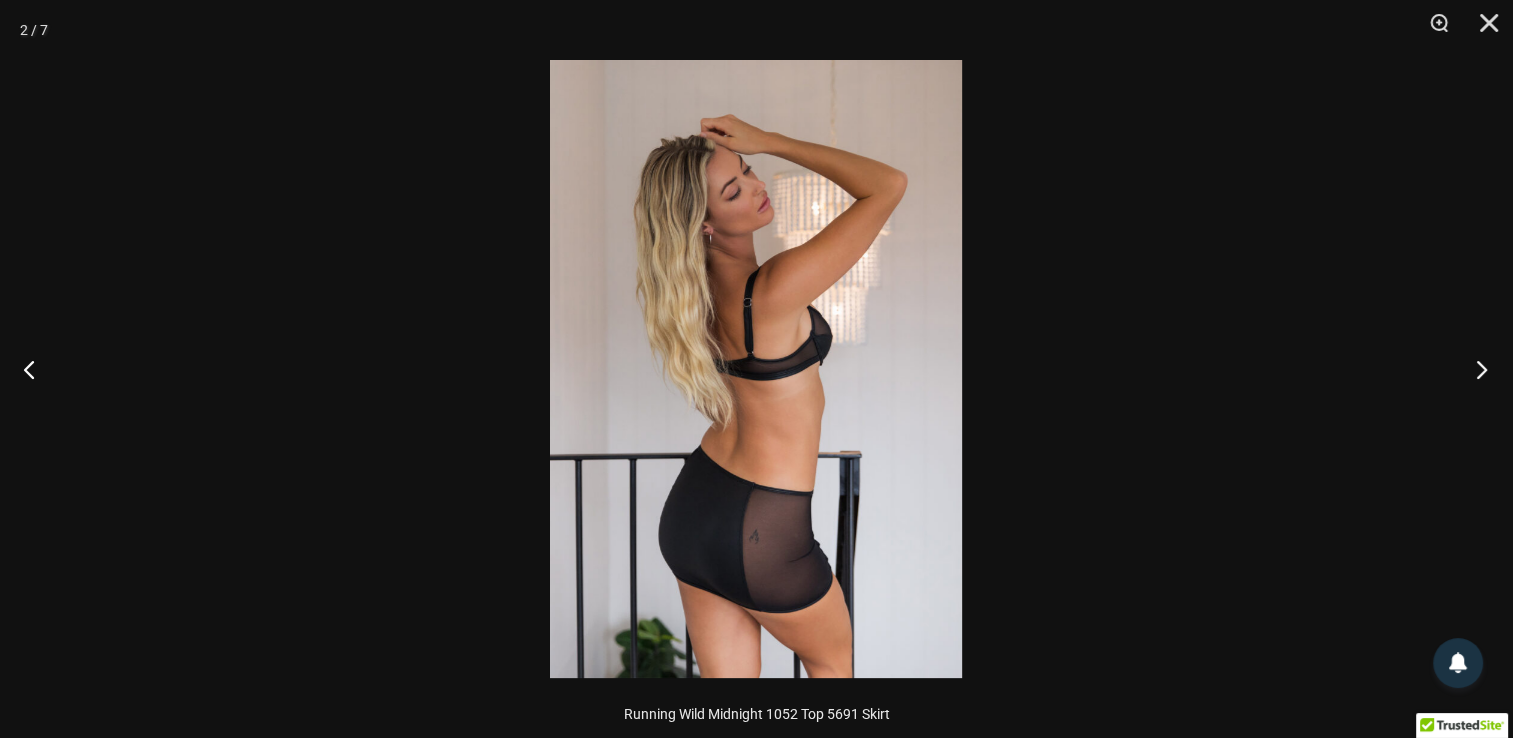 click at bounding box center (1475, 369) 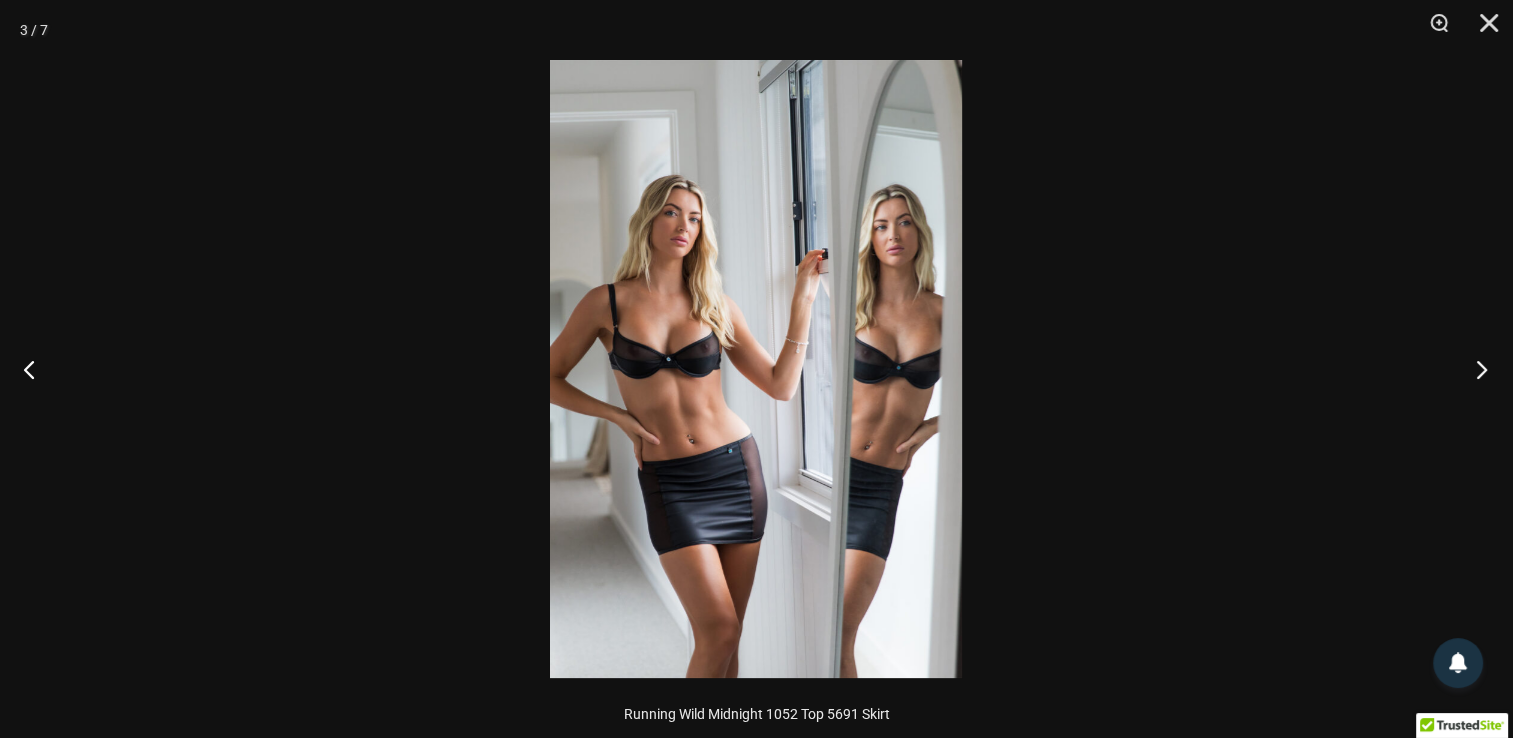 click at bounding box center [1475, 369] 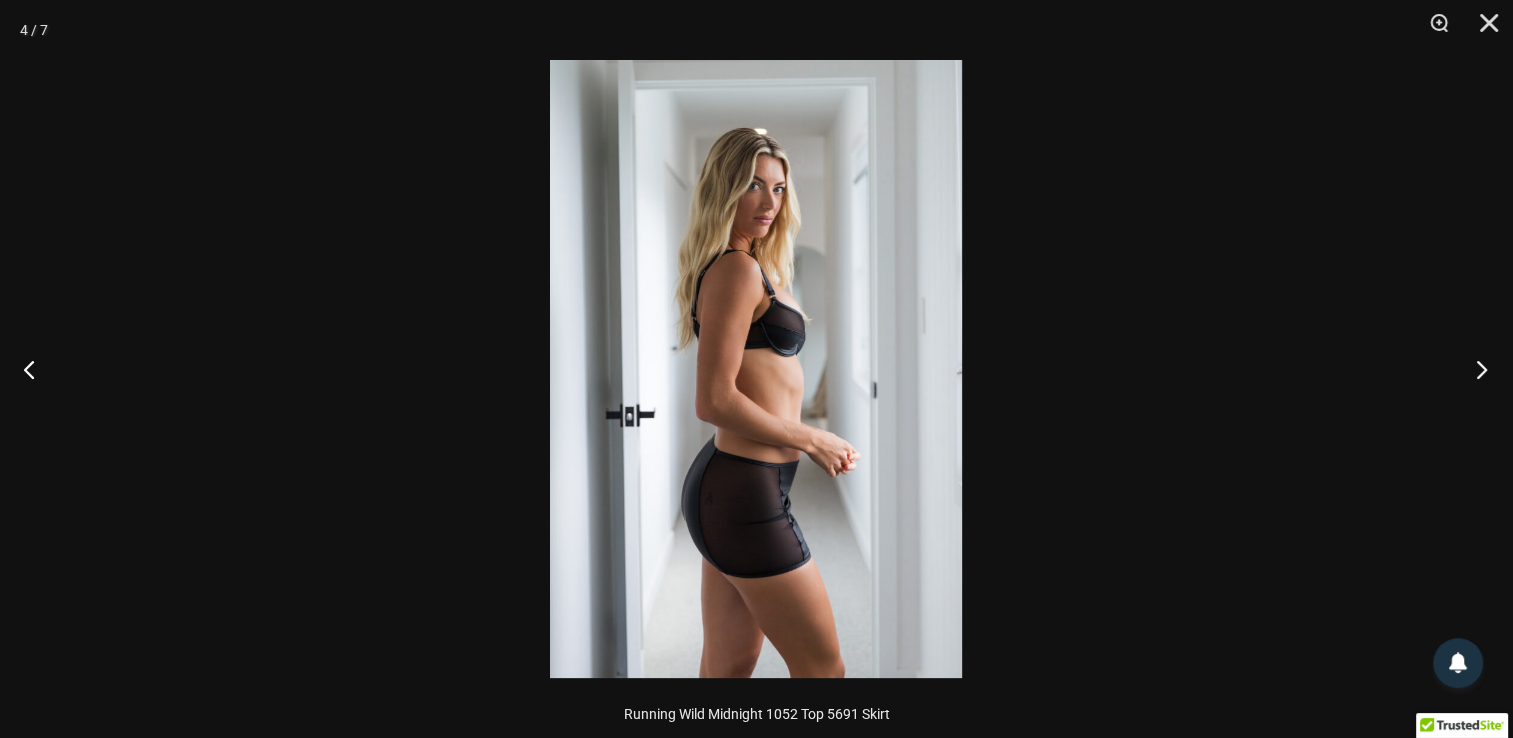 click at bounding box center [1475, 369] 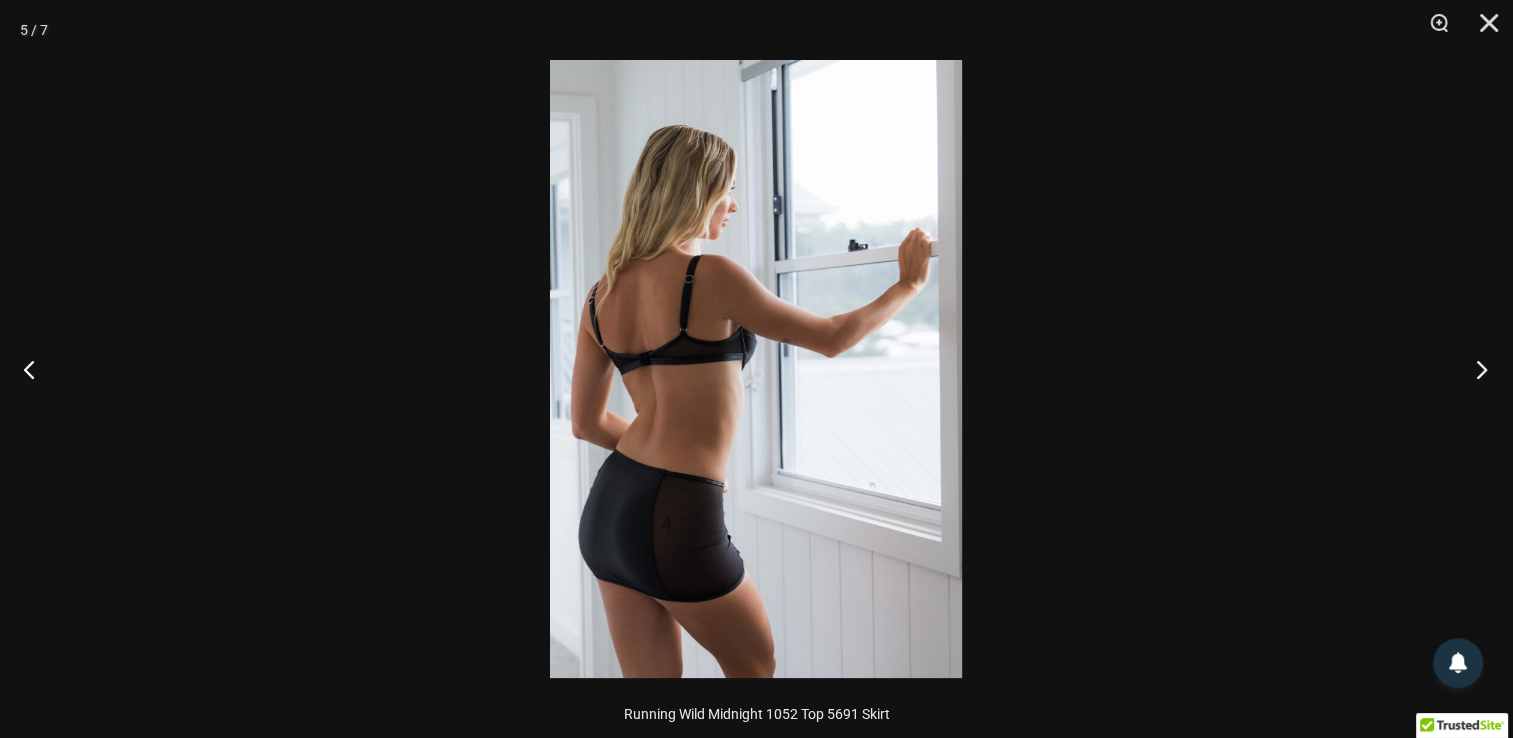click at bounding box center [1475, 369] 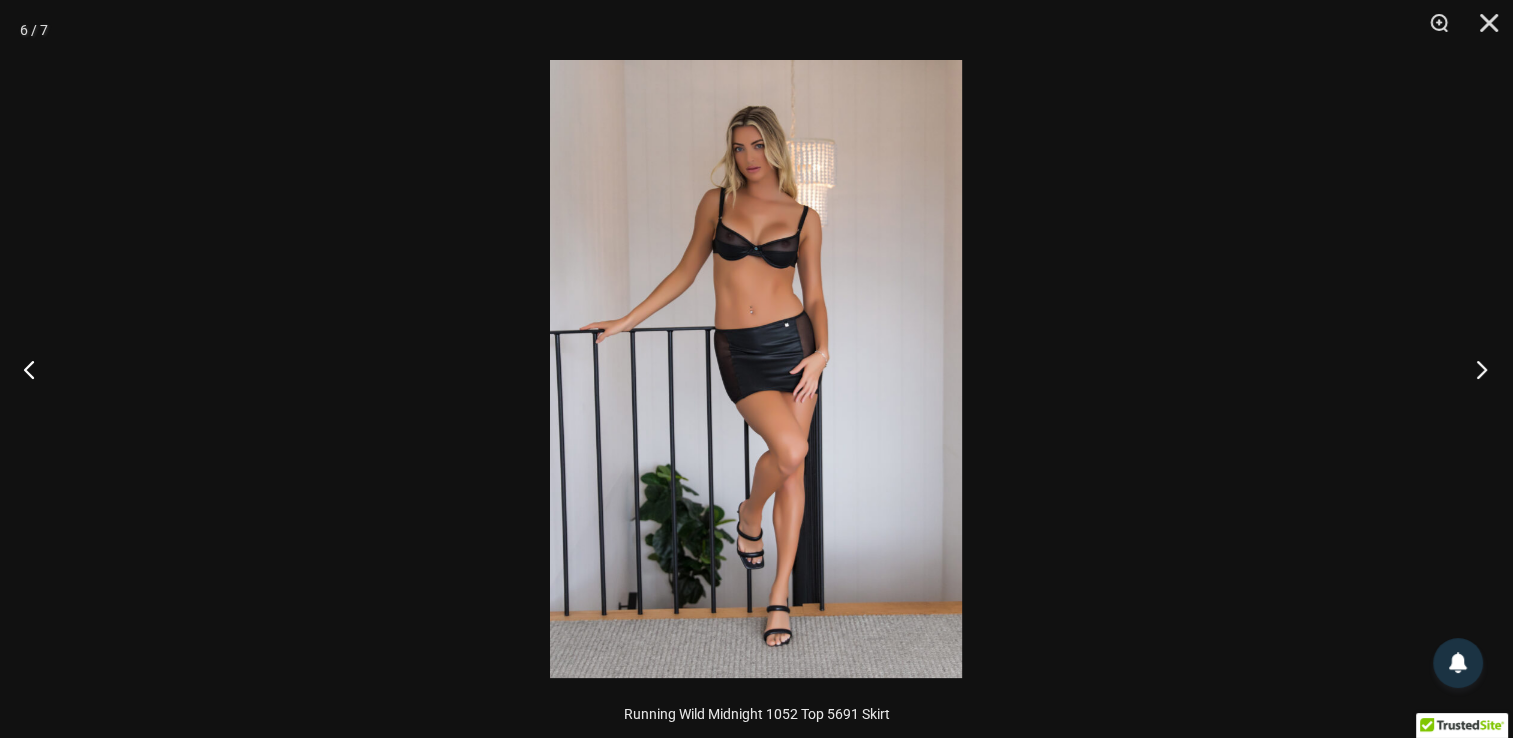 click at bounding box center (1475, 369) 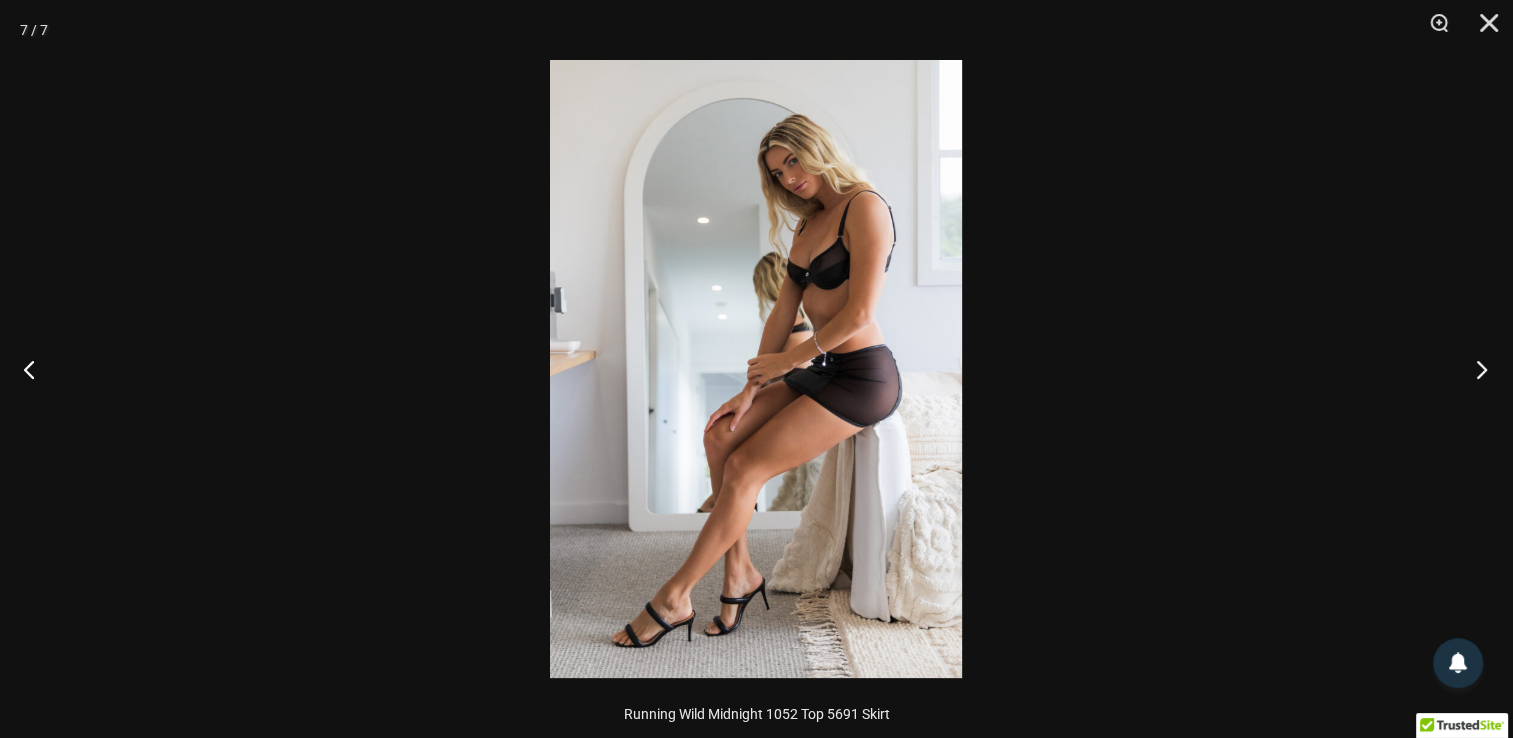 click at bounding box center [1475, 369] 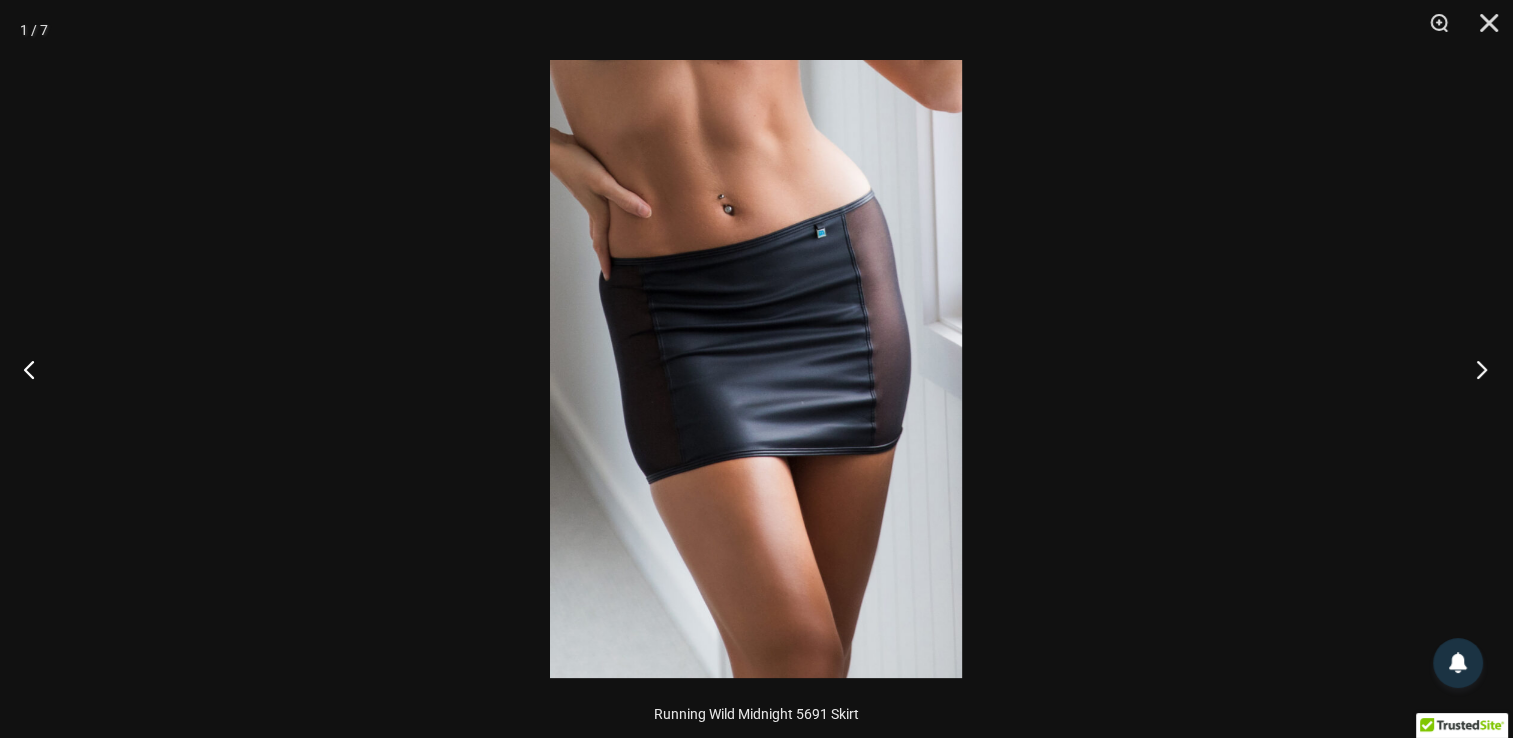 click at bounding box center [1475, 369] 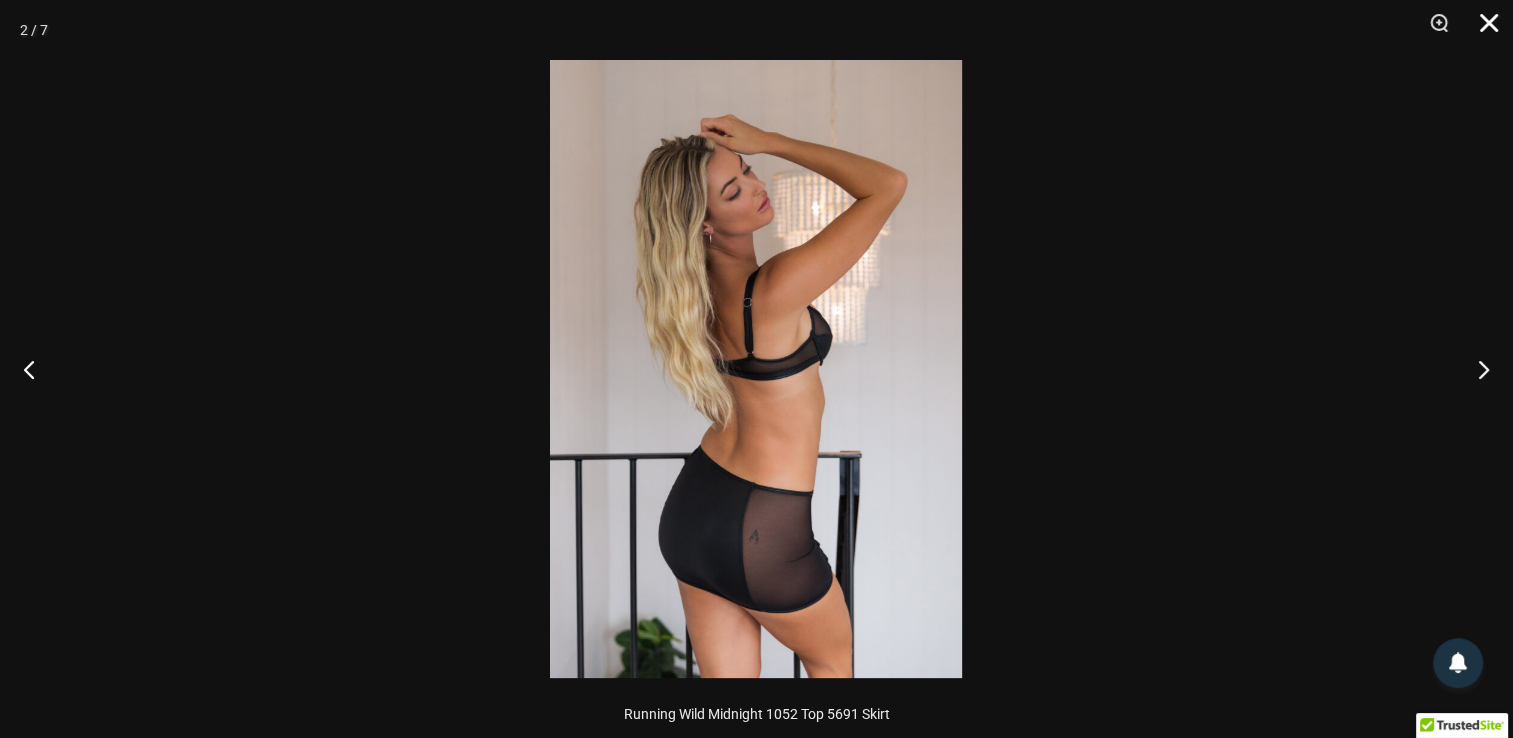 click at bounding box center [1482, 30] 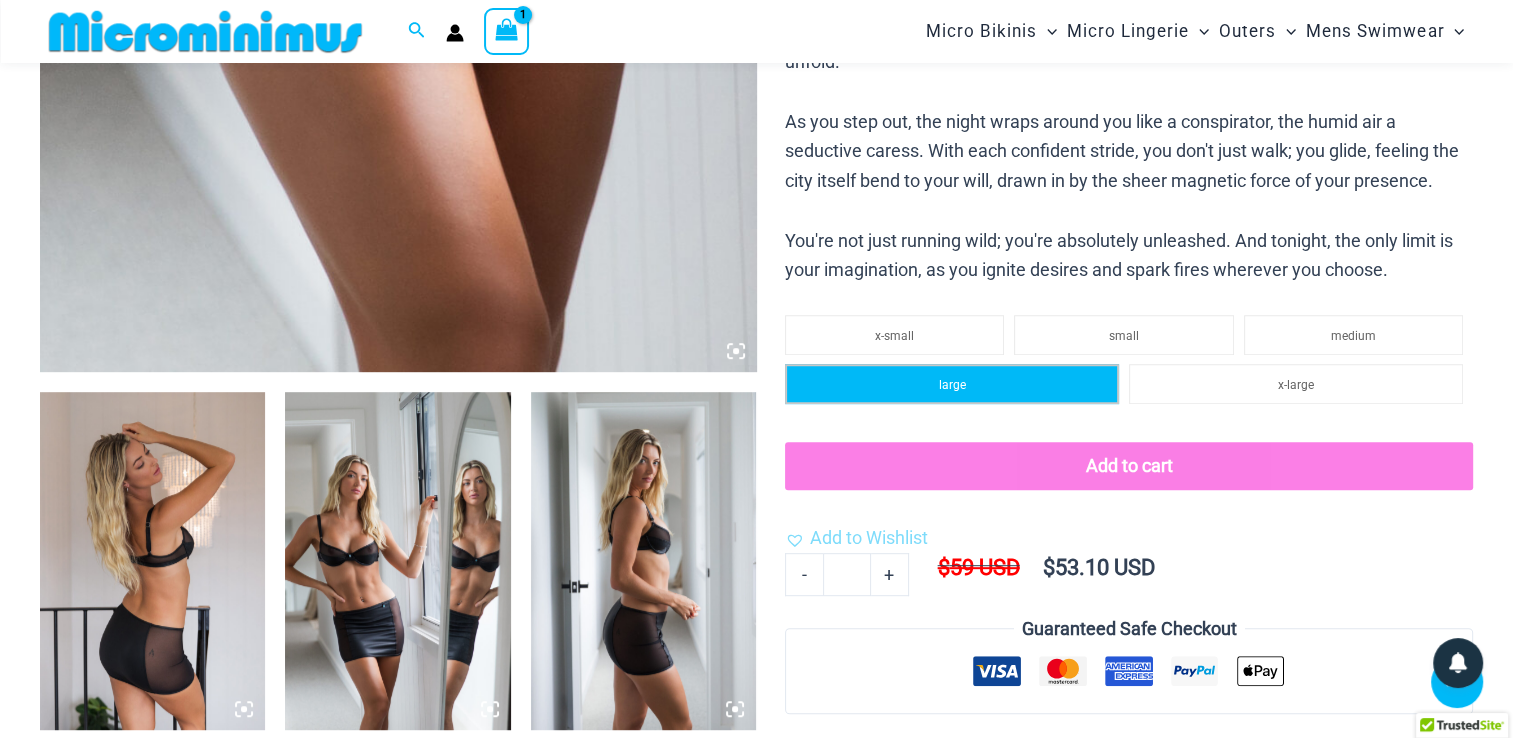 click on "large" 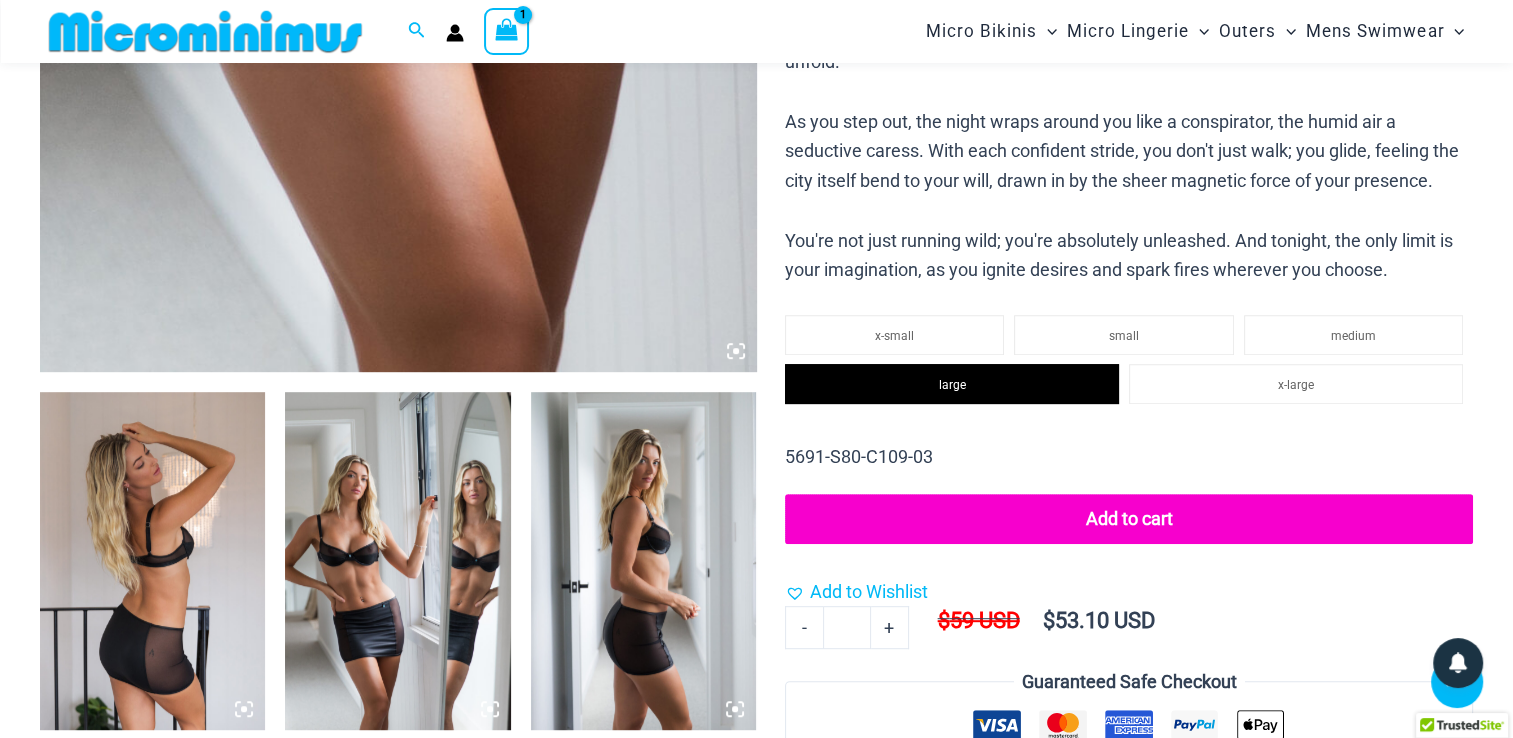 click on "Add to cart" 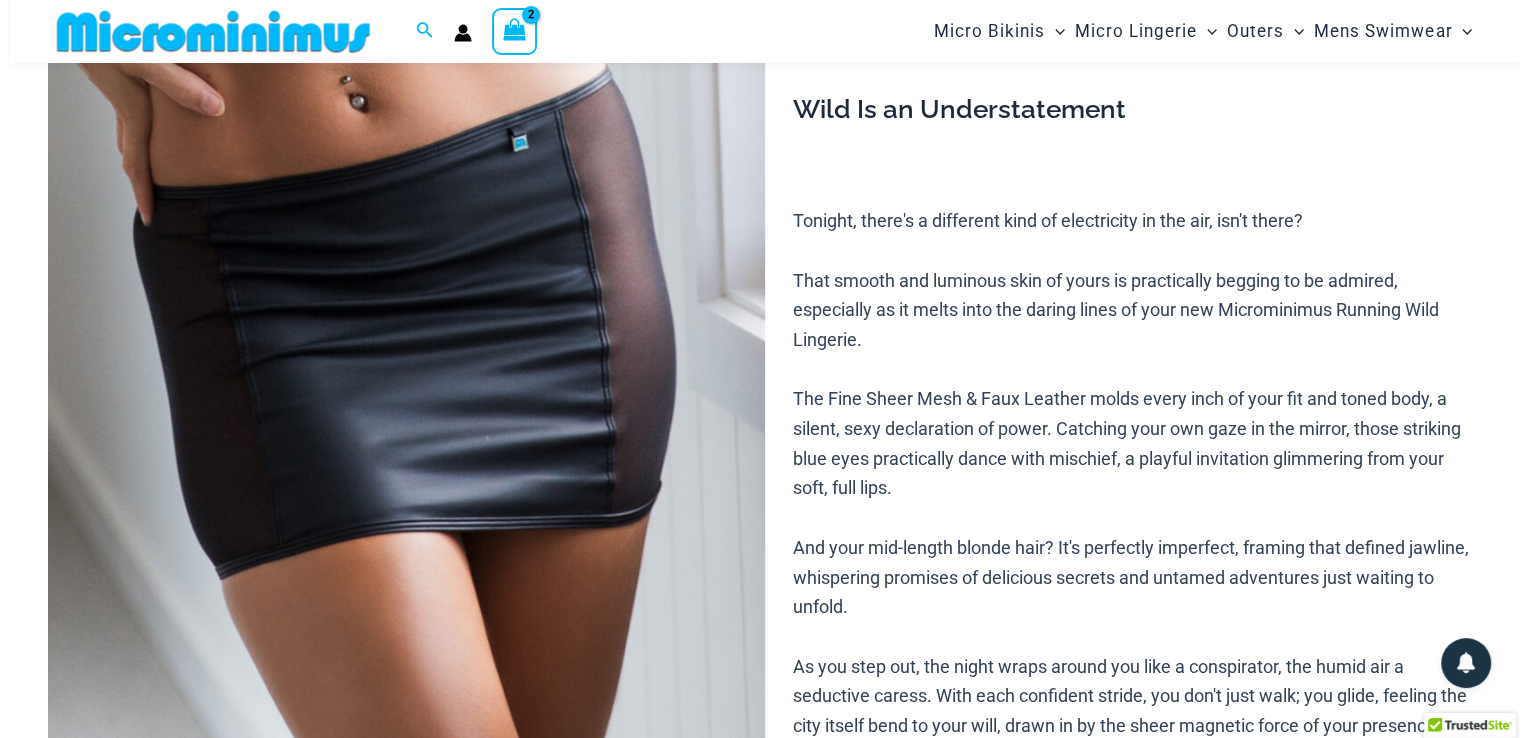 scroll, scrollTop: 0, scrollLeft: 0, axis: both 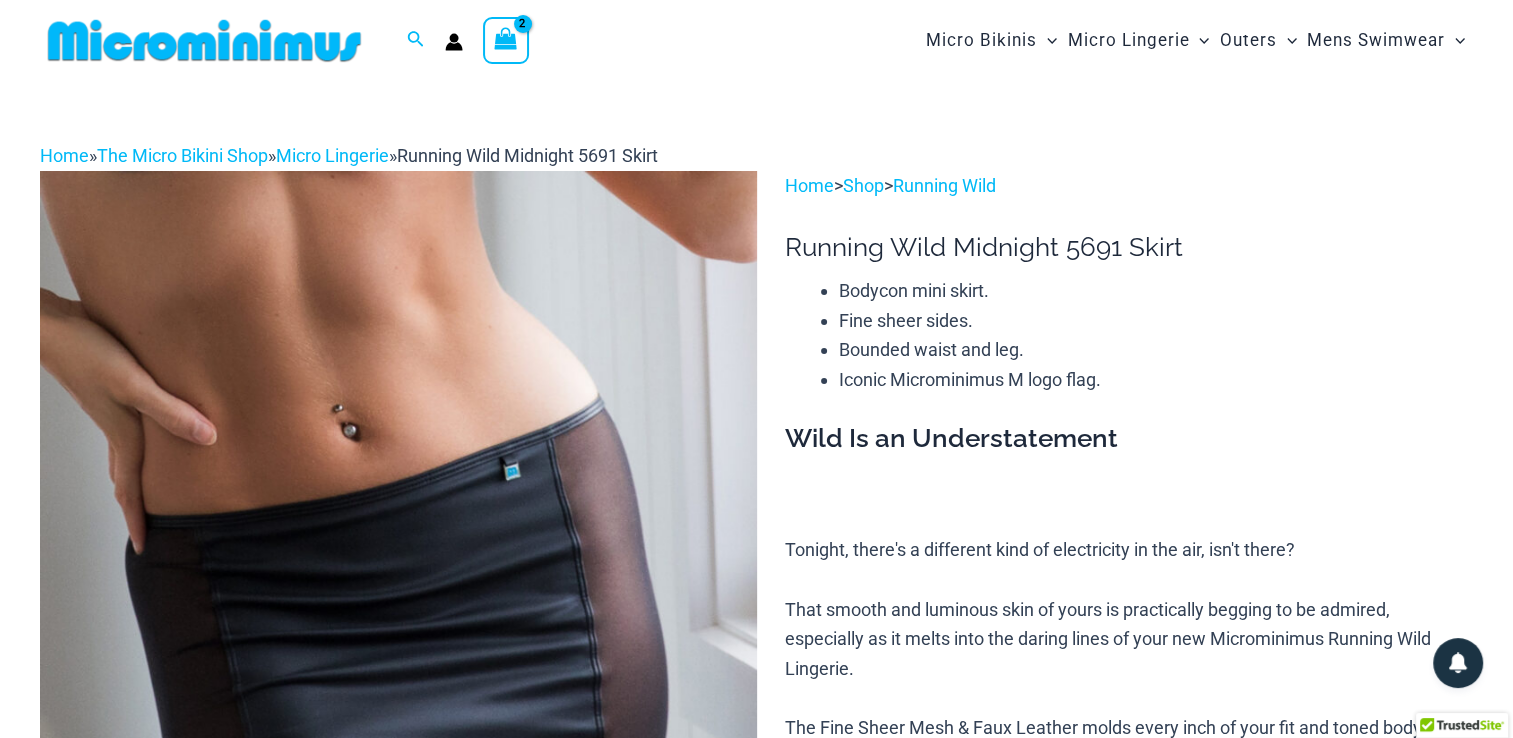 click at bounding box center (506, 40) 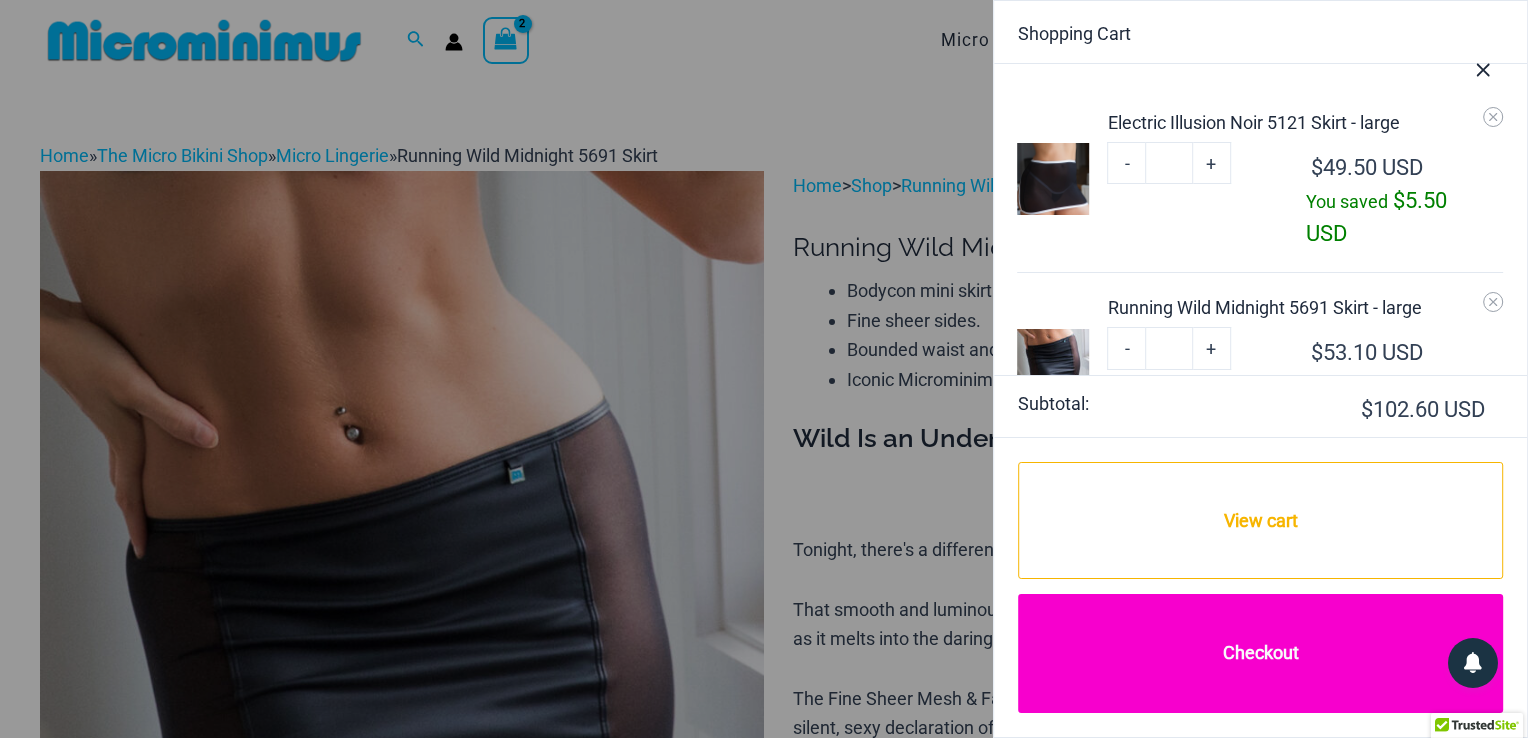 click on "Checkout" at bounding box center (1260, 653) 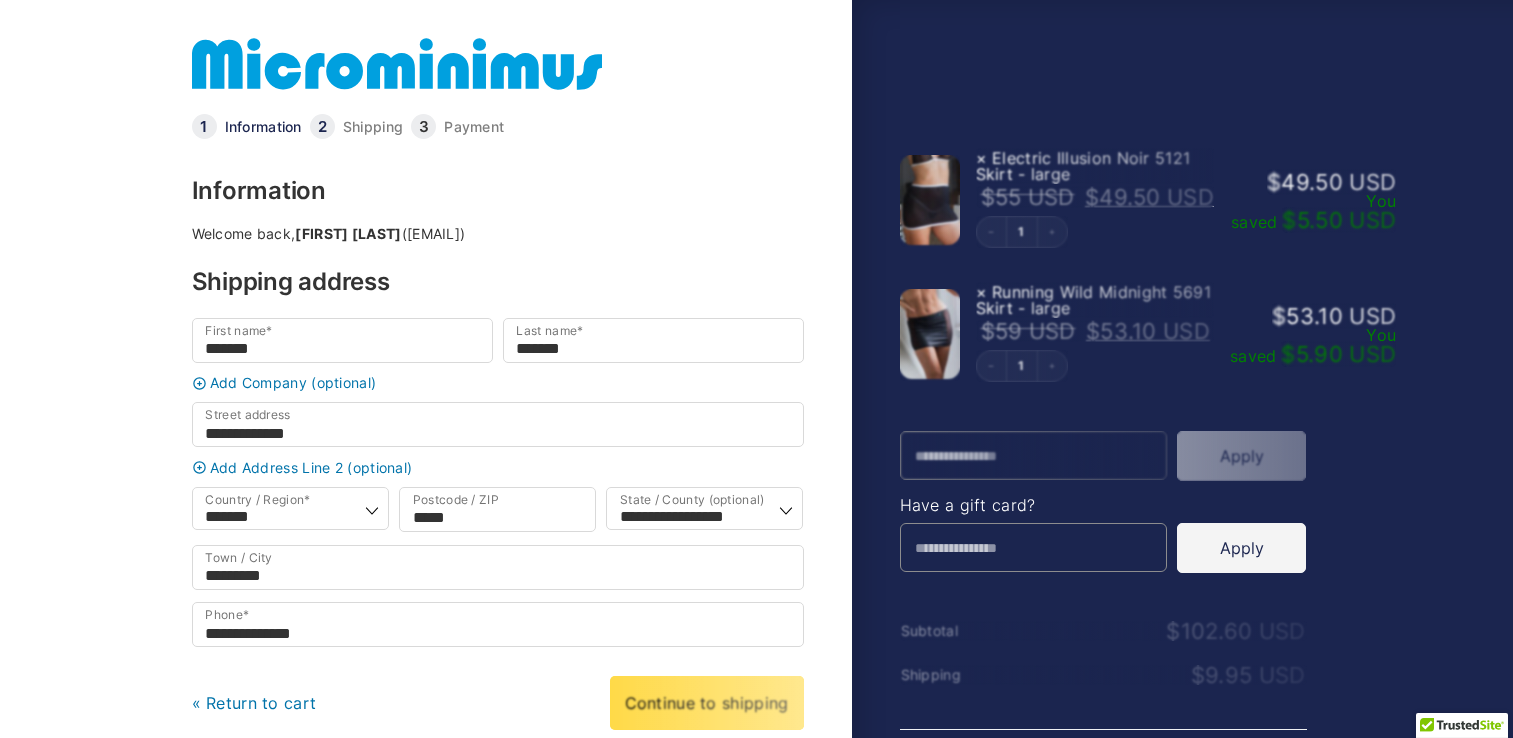 select on "*****" 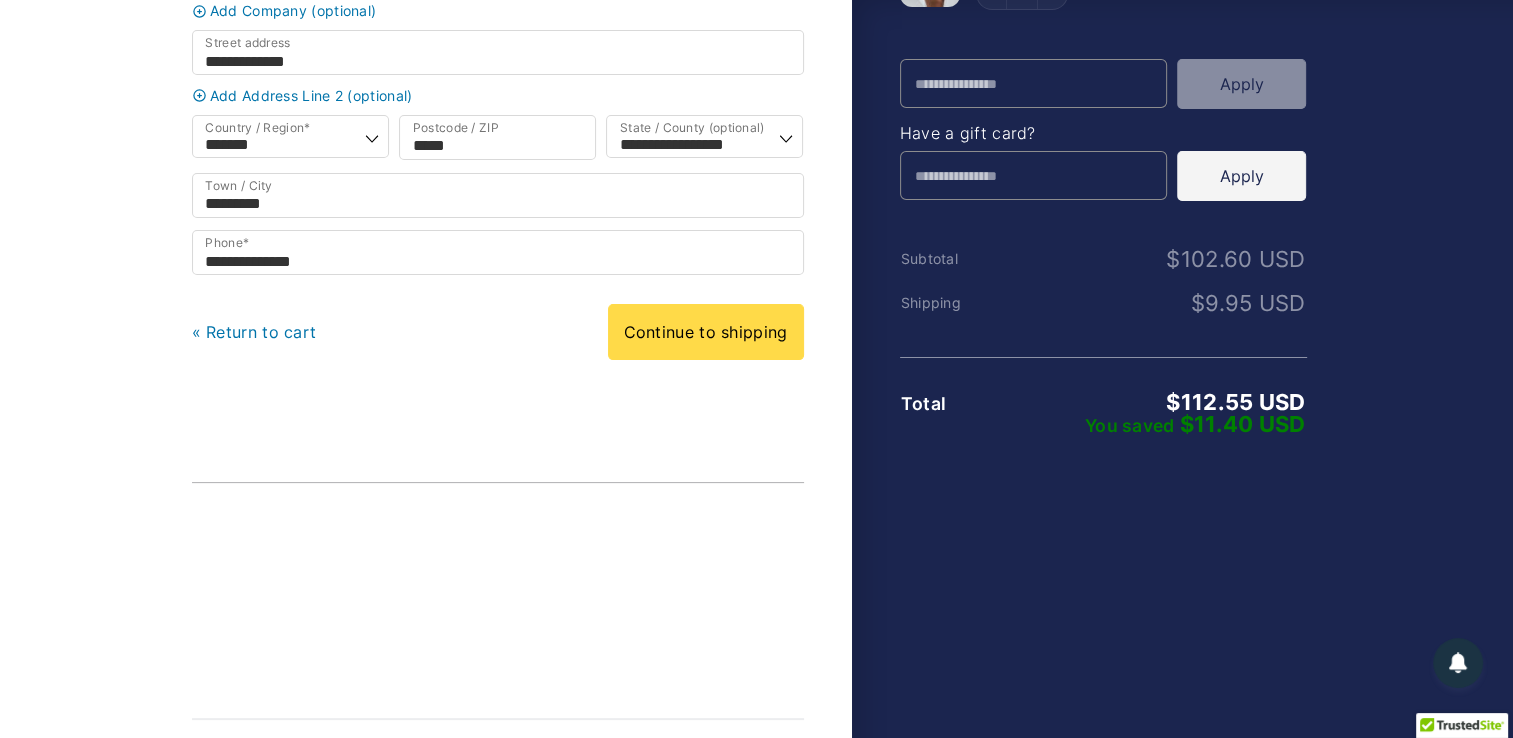 scroll, scrollTop: 400, scrollLeft: 0, axis: vertical 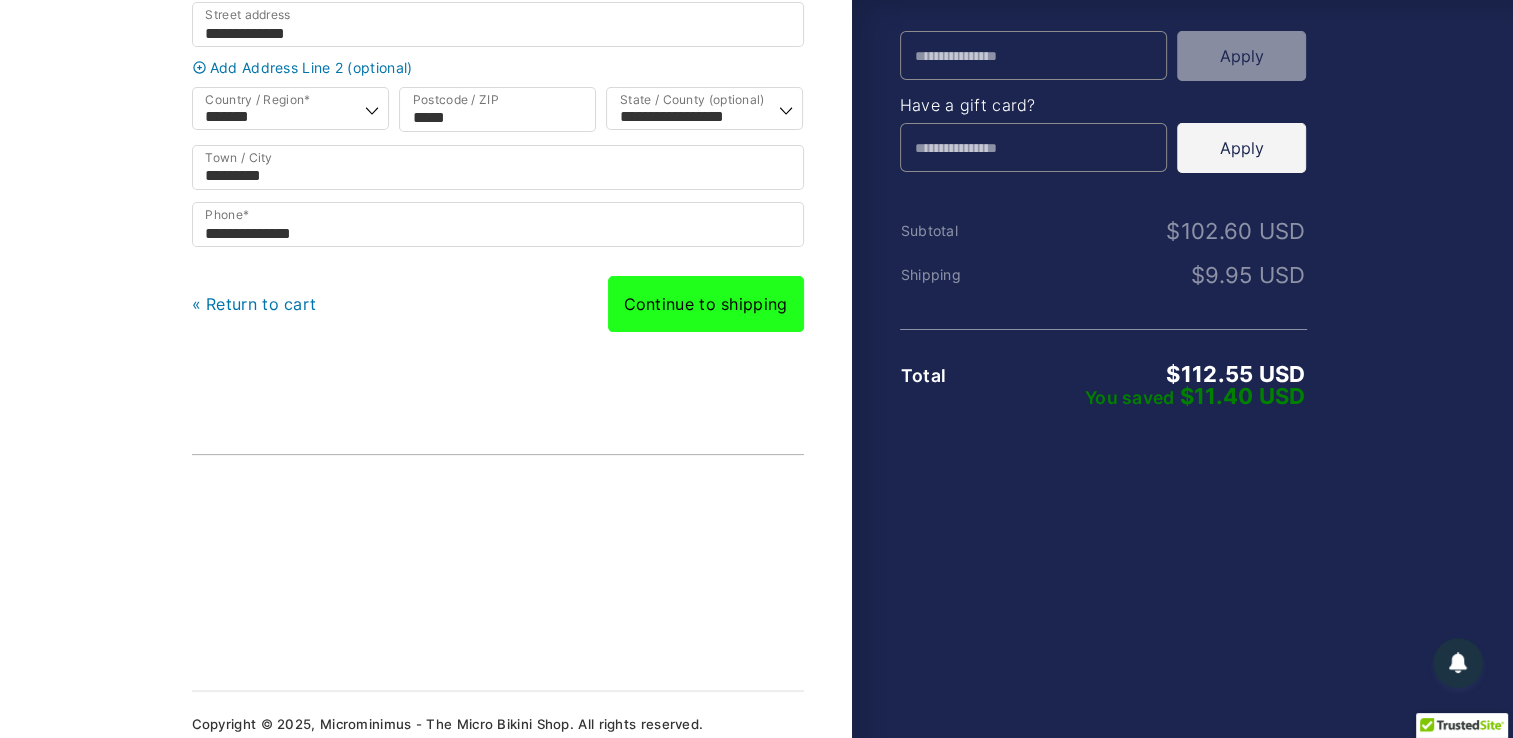 click on "Continue to shipping" at bounding box center [706, 304] 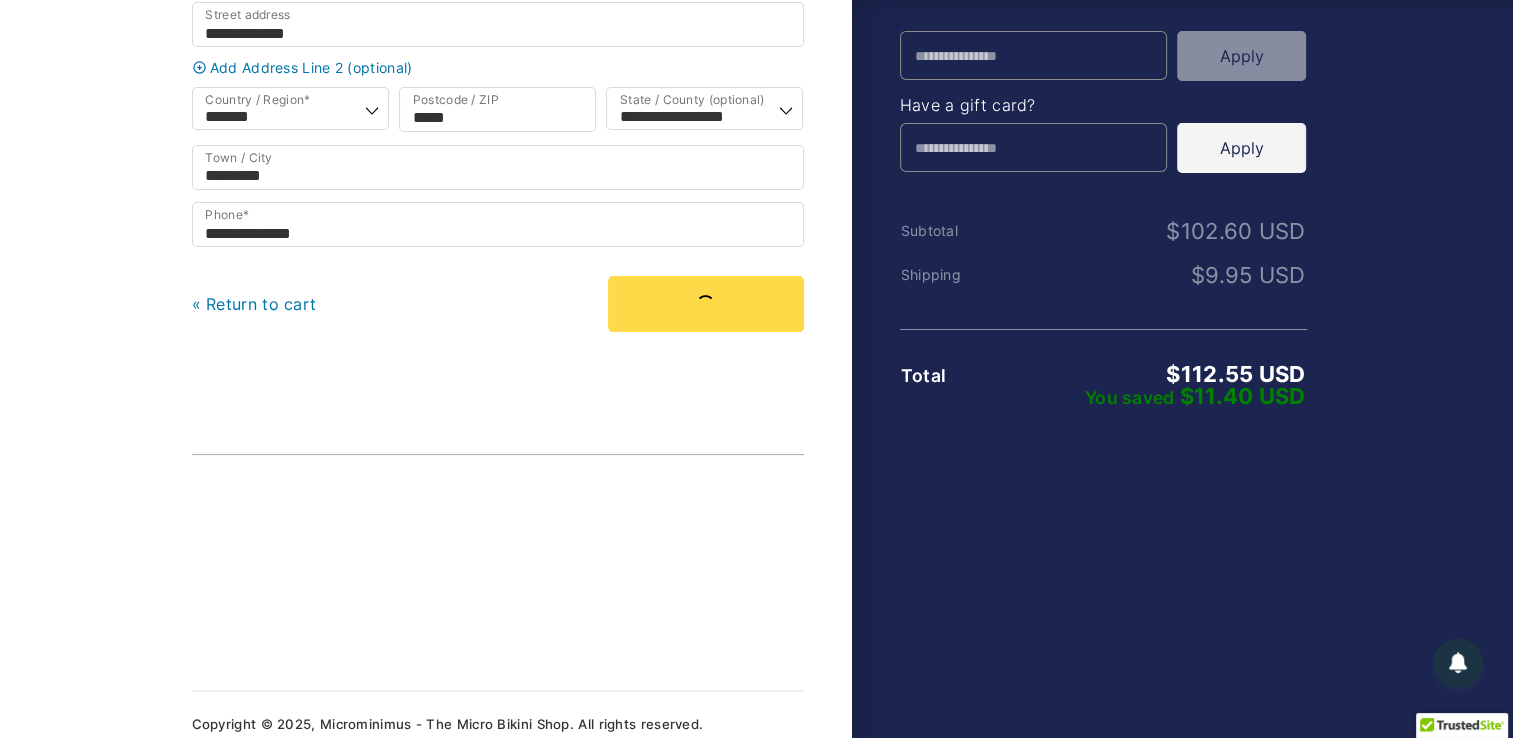scroll, scrollTop: 0, scrollLeft: 0, axis: both 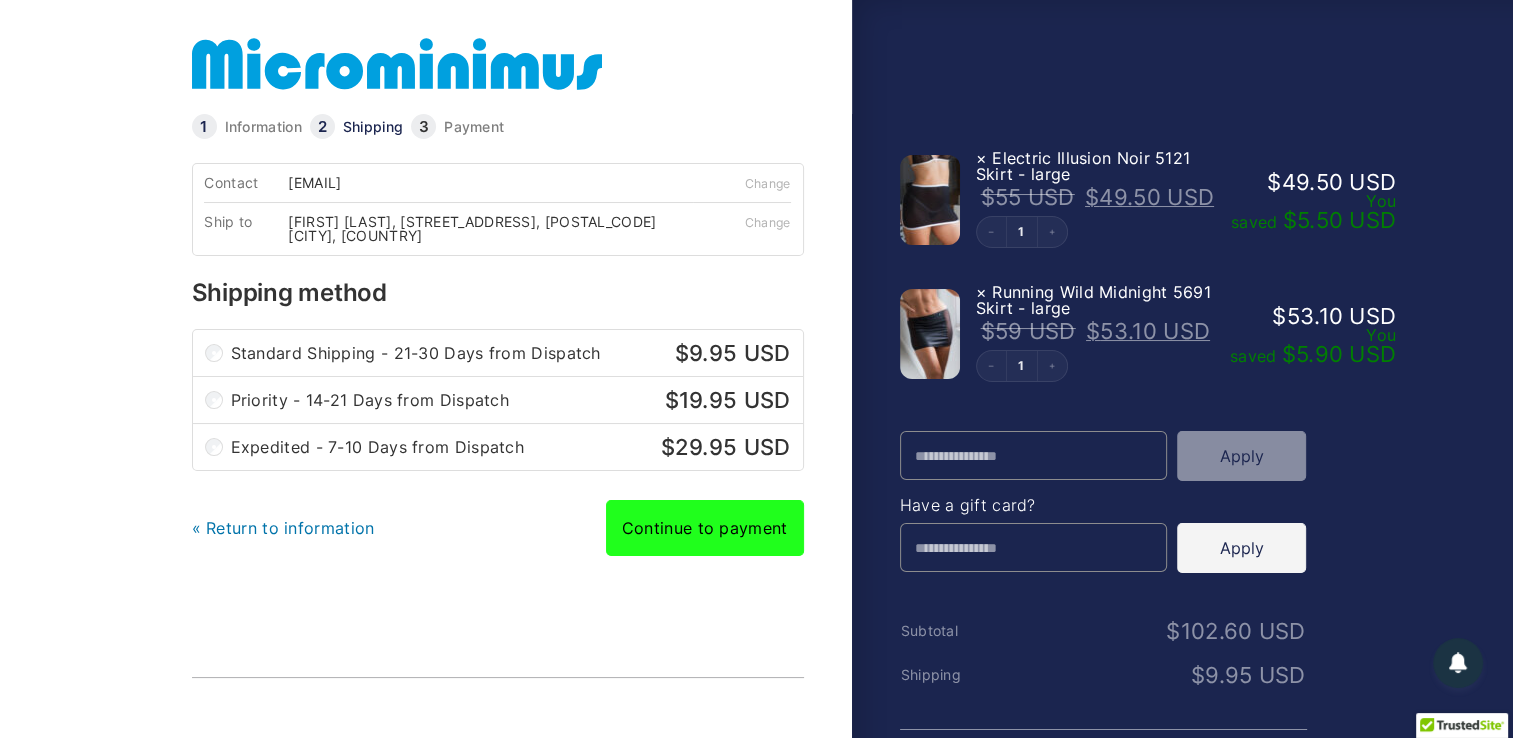 click on "Continue to payment" at bounding box center [705, 528] 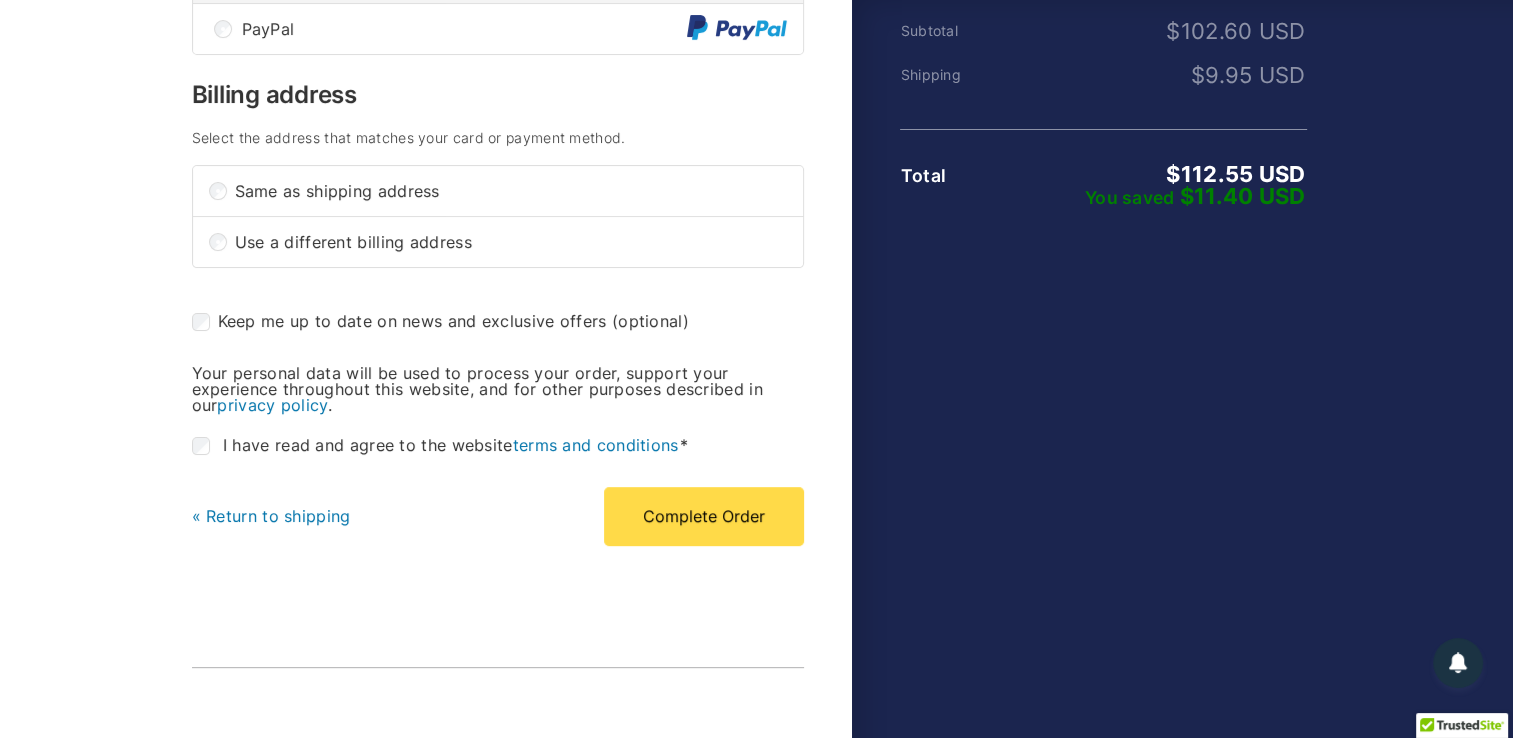 scroll, scrollTop: 700, scrollLeft: 0, axis: vertical 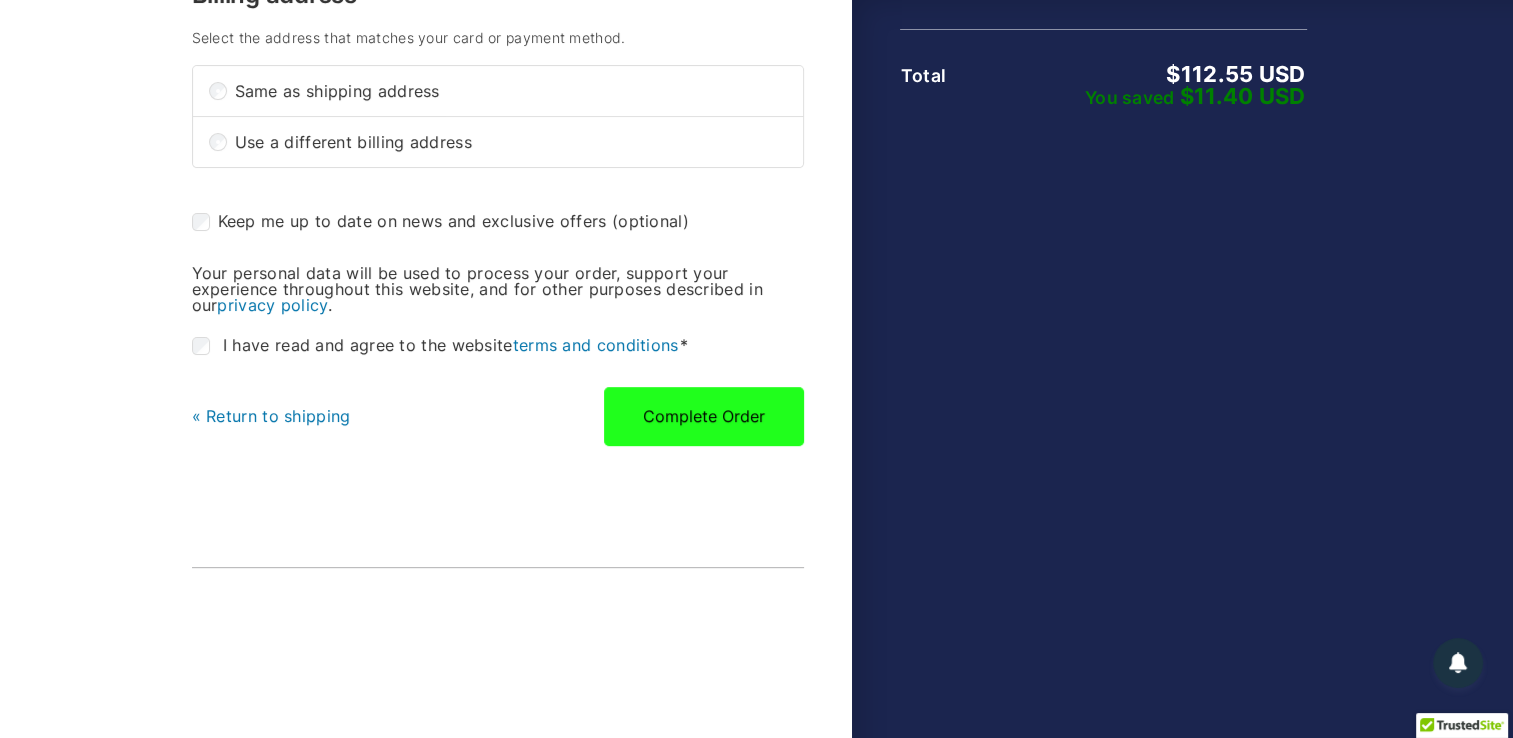 click on "Complete Order" at bounding box center (704, 416) 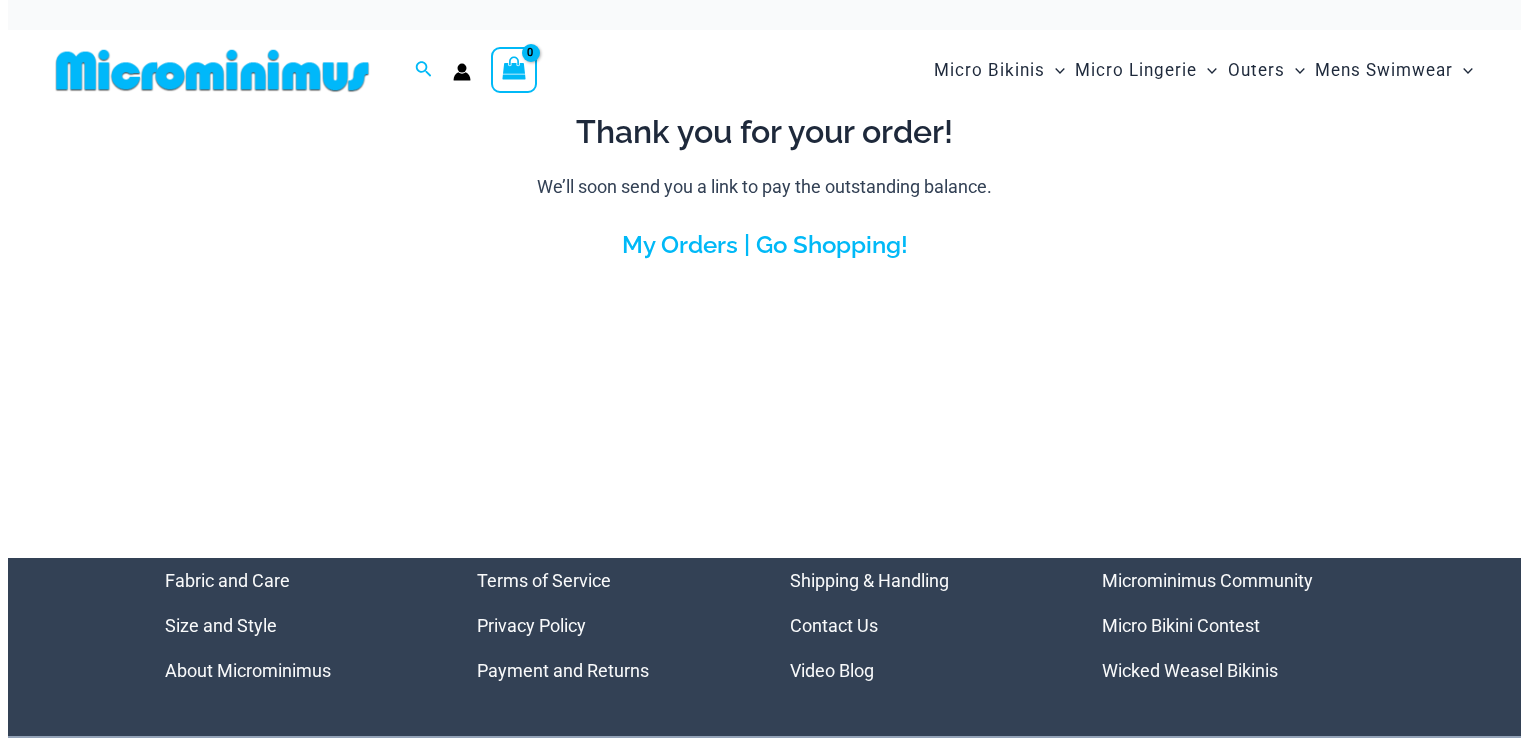 scroll, scrollTop: 0, scrollLeft: 0, axis: both 